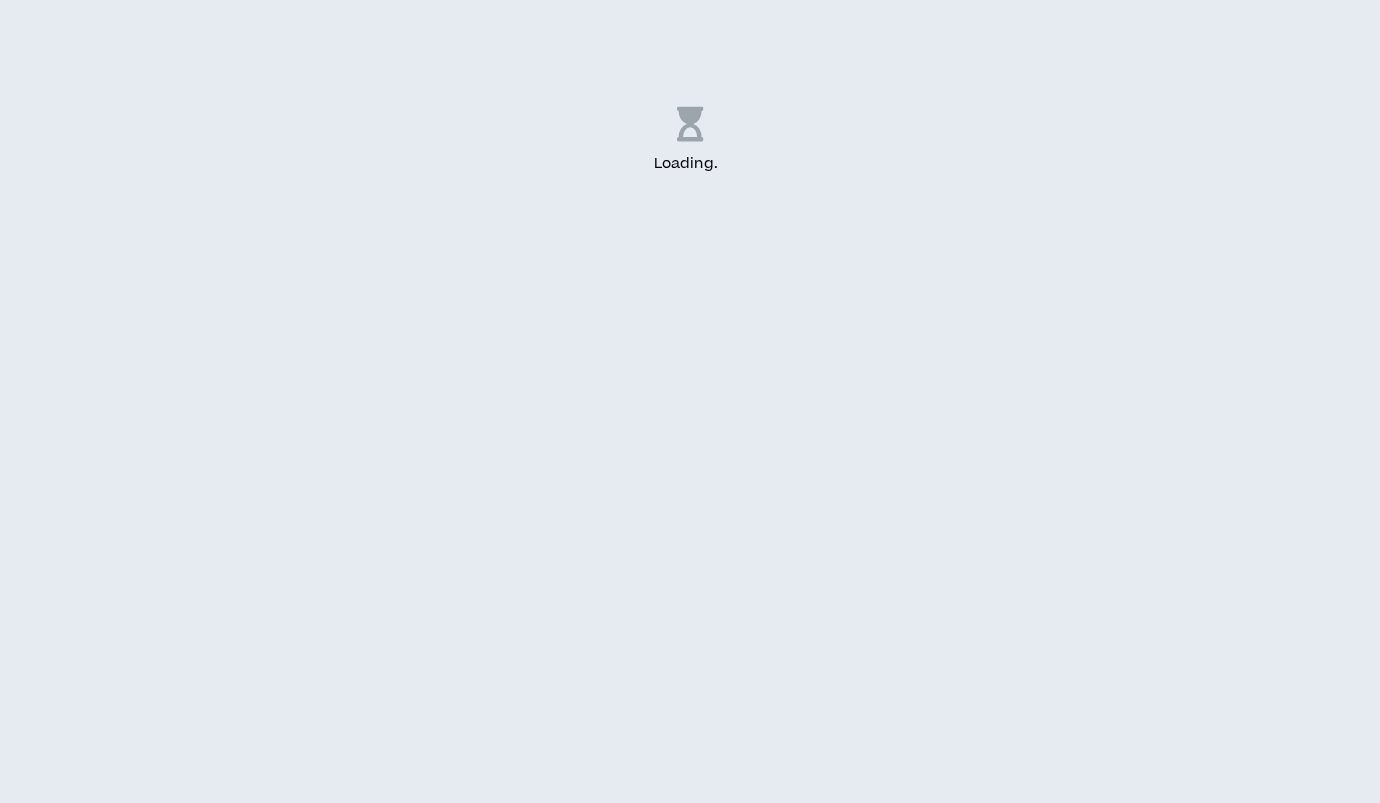 scroll, scrollTop: 0, scrollLeft: 0, axis: both 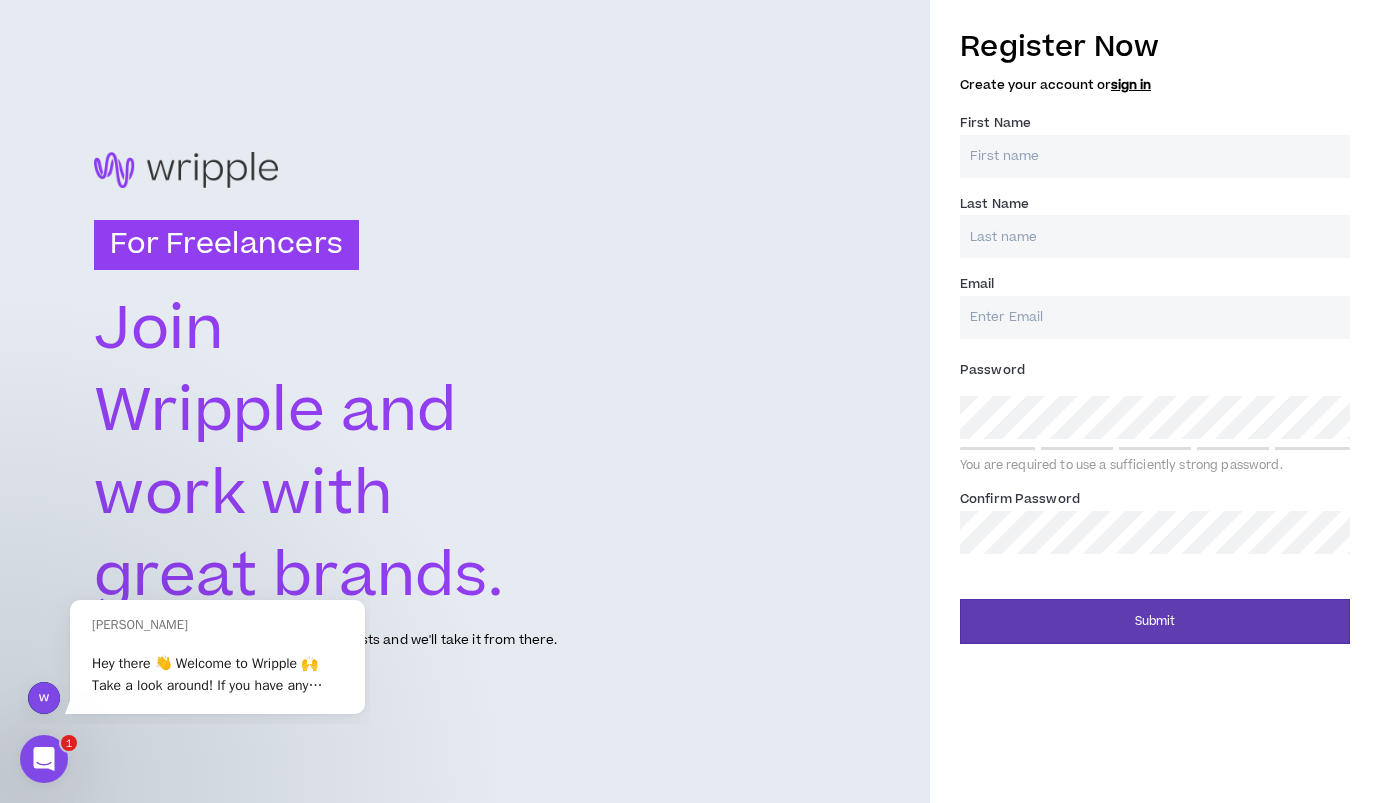 click at bounding box center (465, 170) 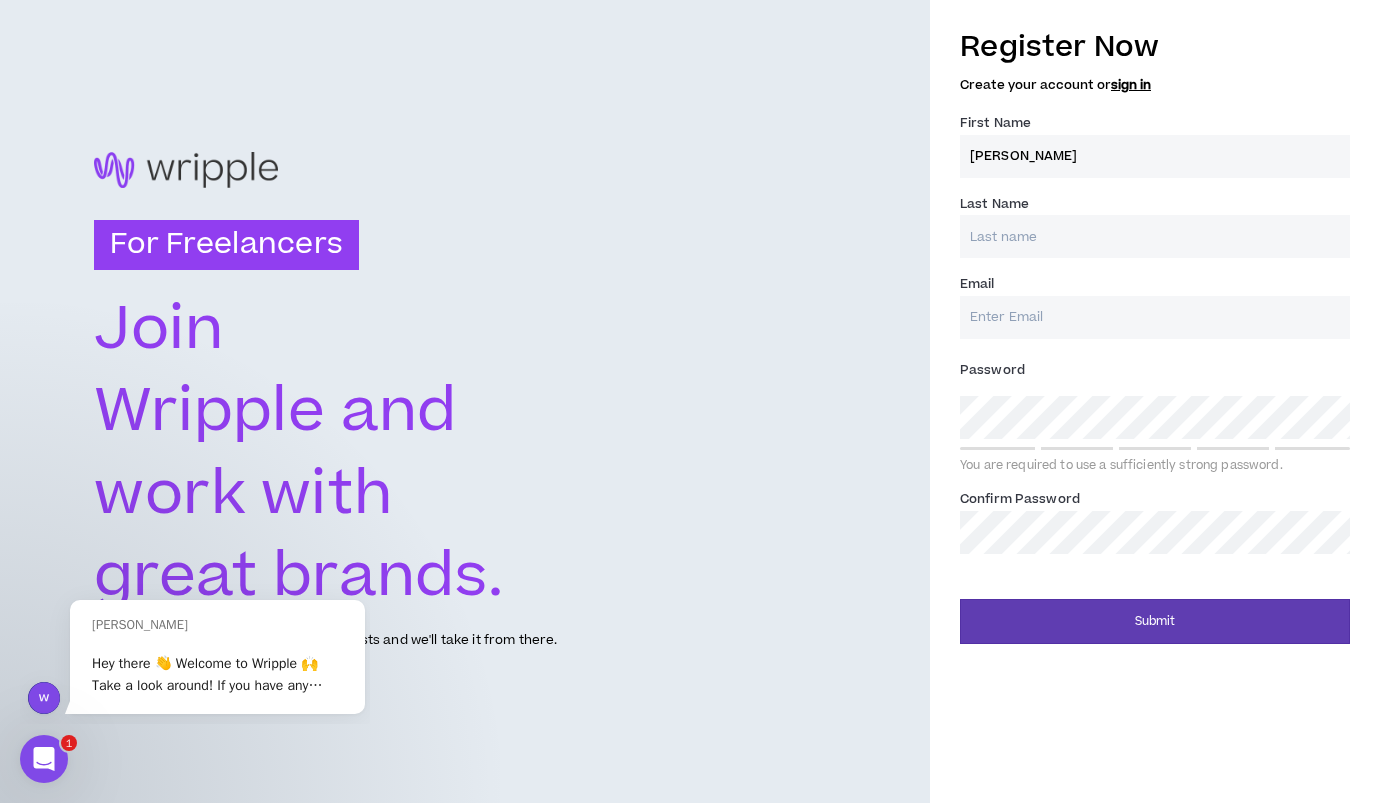 type on "[PERSON_NAME]" 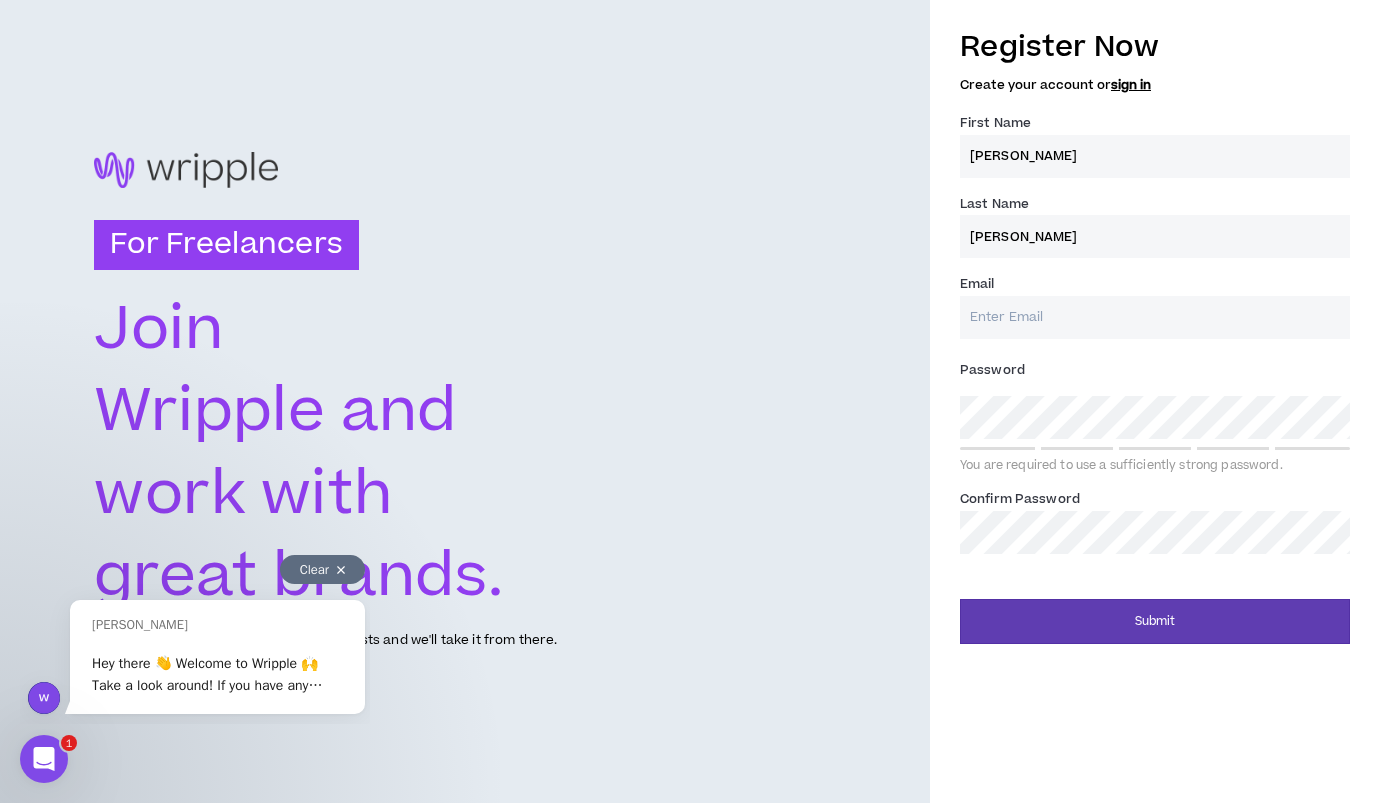 type on "[PERSON_NAME]" 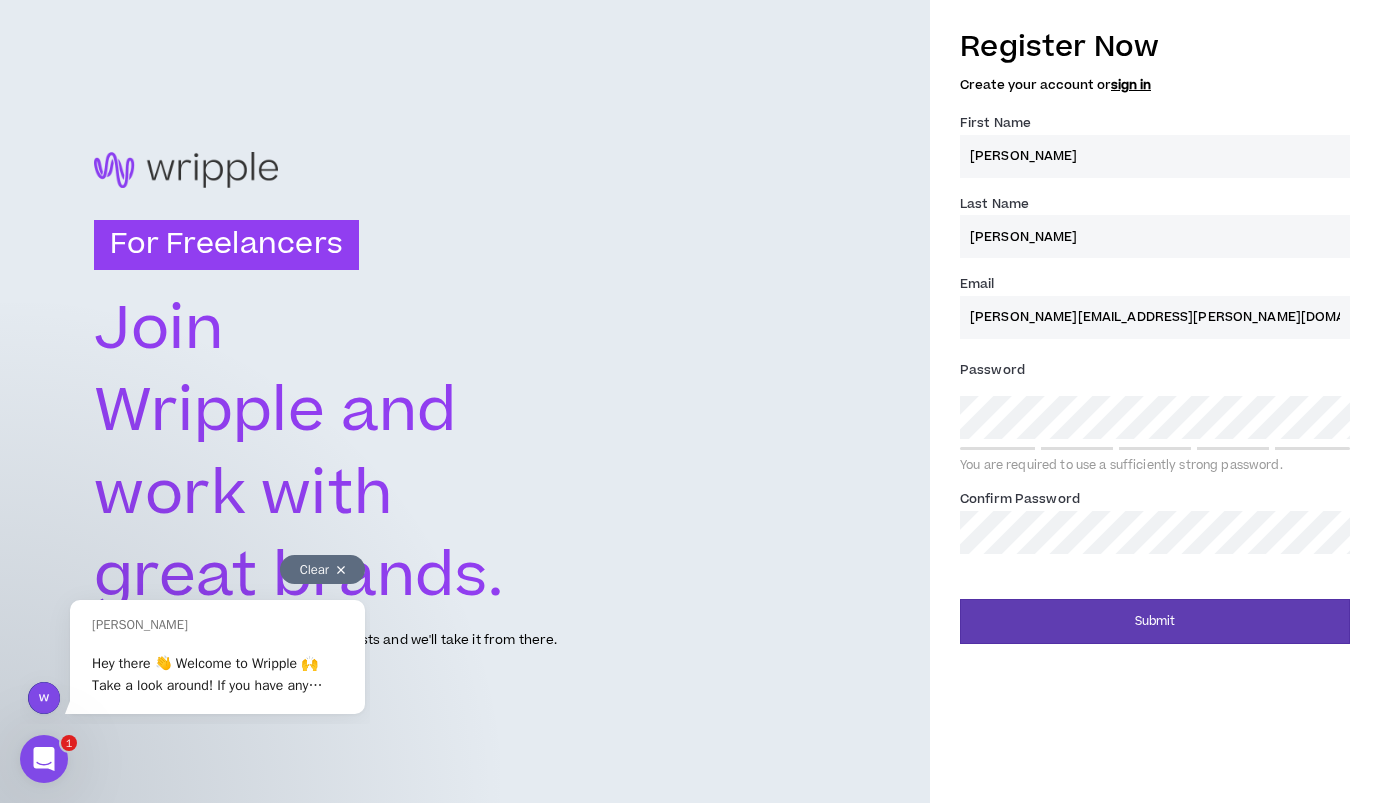 type on "[PERSON_NAME][EMAIL_ADDRESS][PERSON_NAME][DOMAIN_NAME]" 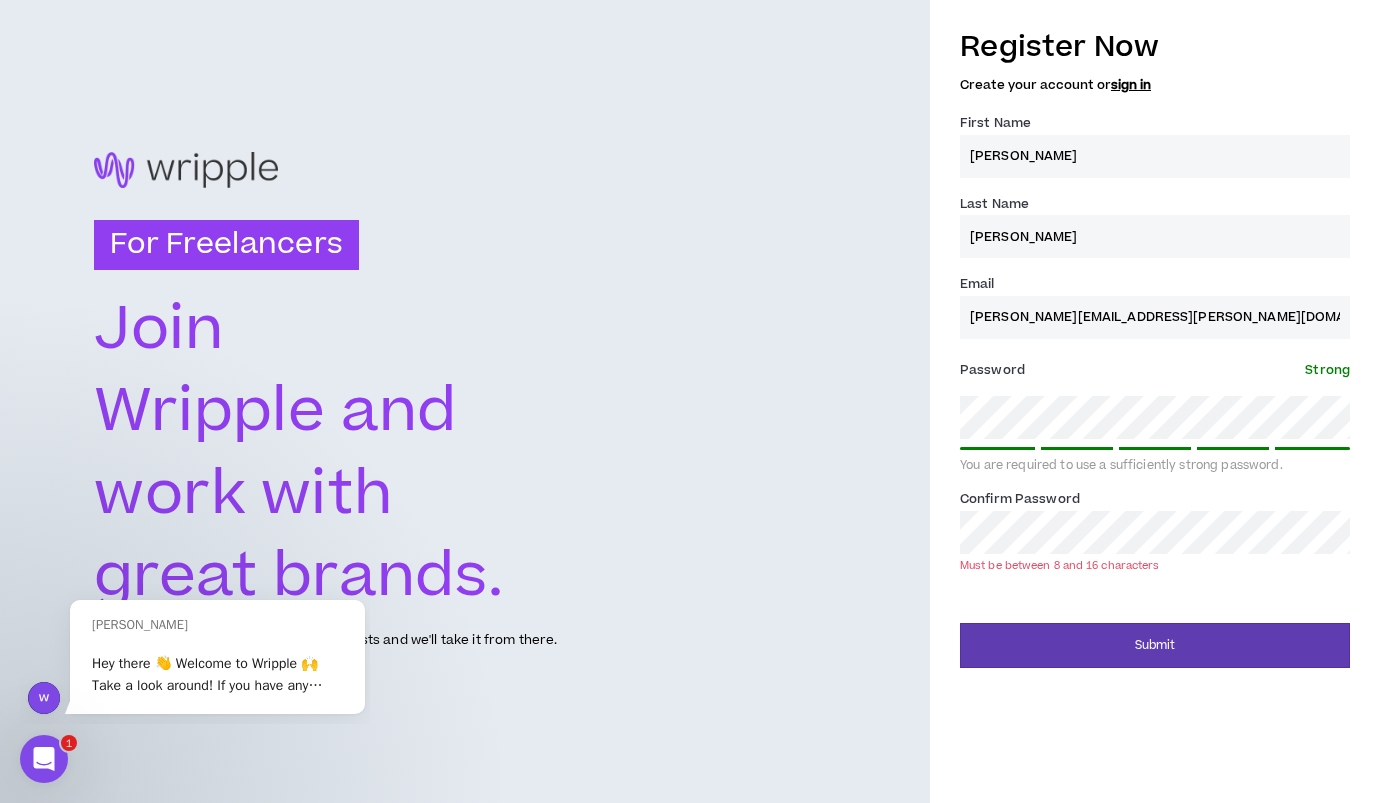 click on "For Freelancers [PERSON_NAME] and work with great brands. Tell us about your experiences and interests and we'll take it from there. Register Now Create your account or  sign in First Name  * [PERSON_NAME] Last Name  * [PERSON_NAME] Email  * [PERSON_NAME][EMAIL_ADDRESS][PERSON_NAME][DOMAIN_NAME] Password  * Strong You are required to use a sufficiently strong password. Confirm Password  * Must be between 8 and 16 characters Submit" at bounding box center [690, 401] 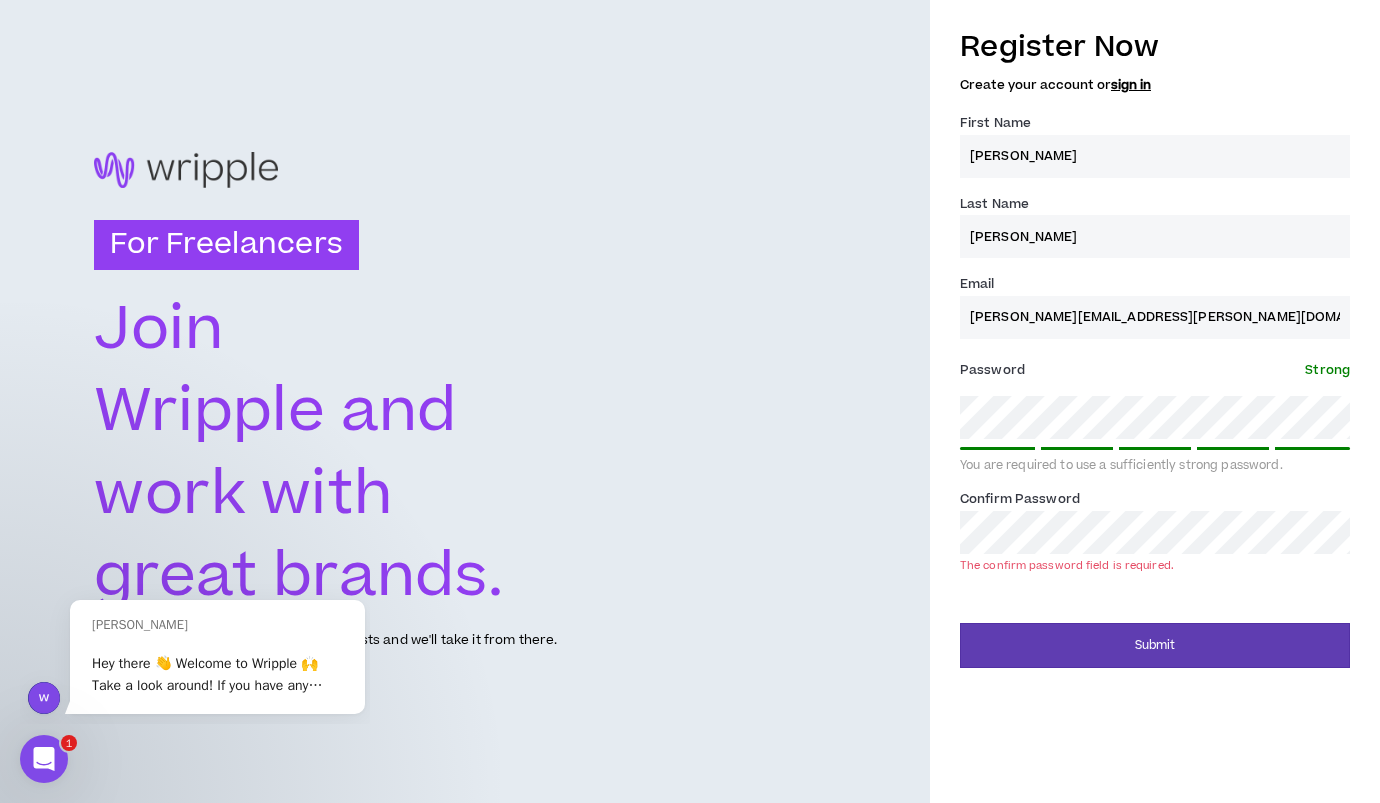 click on "For Freelancers [PERSON_NAME] and work with great brands. Tell us about your experiences and interests and we'll take it from there. Register Now Create your account or  sign in First Name  * [PERSON_NAME] Last Name  * [PERSON_NAME] Email  * [PERSON_NAME][EMAIL_ADDRESS][PERSON_NAME][DOMAIN_NAME] Password  * Strong You are required to use a sufficiently strong password. Confirm Password  * The confirm password field is required. Submit" at bounding box center [690, 401] 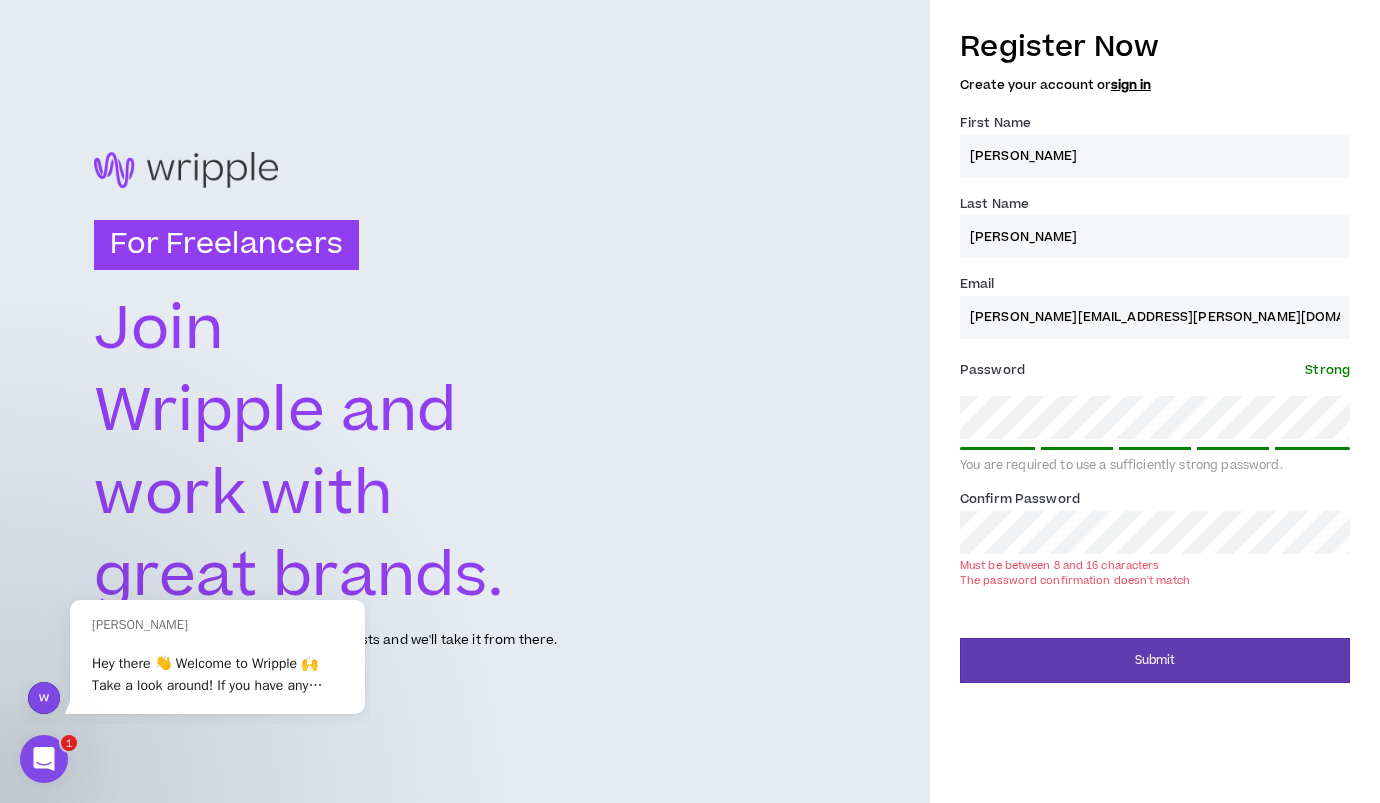 click on "For Freelancers [PERSON_NAME] and work with great brands. Tell us about your experiences and interests and we'll take it from there. Register Now Create your account or  sign in First Name  * [PERSON_NAME] Last Name  * [PERSON_NAME] Email  * [PERSON_NAME][EMAIL_ADDRESS][PERSON_NAME][DOMAIN_NAME] Password  * Strong You are required to use a sufficiently strong password. Confirm Password  * Must be between 8 and 16 characters The password confirmation doesn't match Submit" at bounding box center [690, 401] 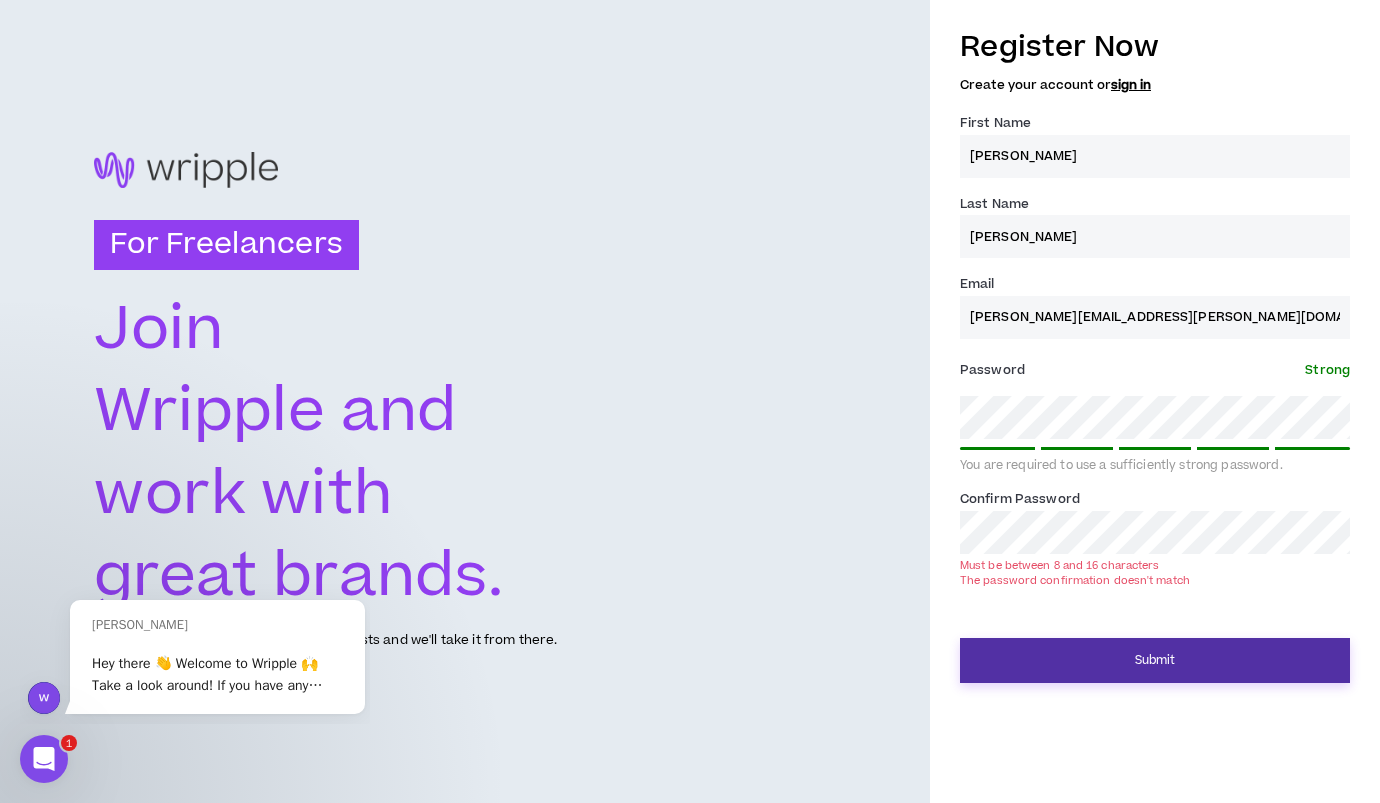 click on "Submit" at bounding box center [1155, 660] 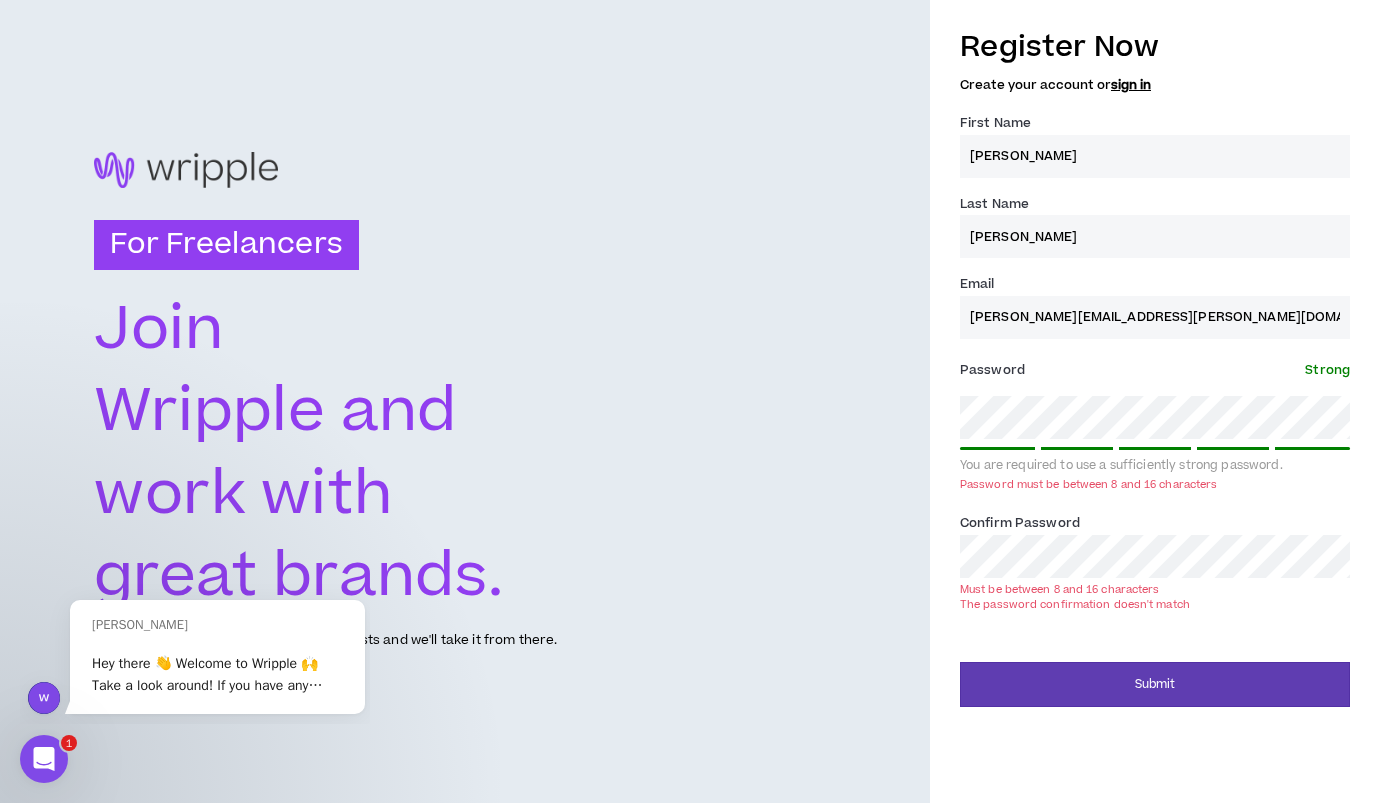 click on "Register Now Create your account or  sign in First Name  * [PERSON_NAME] Last Name  * [PERSON_NAME] Email  * [PERSON_NAME][EMAIL_ADDRESS][PERSON_NAME][DOMAIN_NAME] Password  * Strong You are required to use a sufficiently strong password. Password must be between 8 and 16 characters Confirm Password  * Must be between 8 and 16 characters The password confirmation doesn't match Submit" at bounding box center [1155, 361] 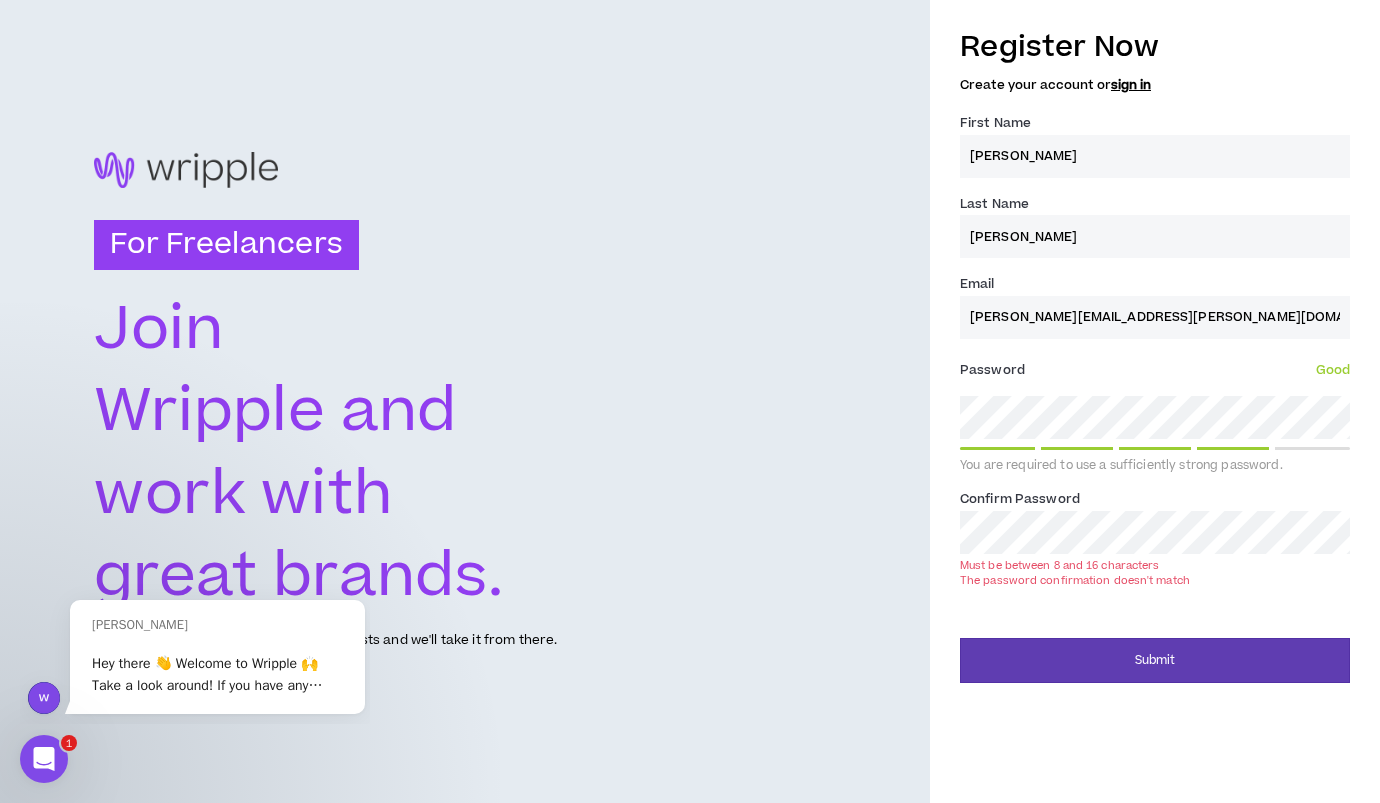 click on "For Freelancers [PERSON_NAME] and work with great brands. Tell us about your experiences and interests and we'll take it from there. Register Now Create your account or  sign in First Name  * [PERSON_NAME] Last Name  * [PERSON_NAME] Email  * [PERSON_NAME][EMAIL_ADDRESS][PERSON_NAME][DOMAIN_NAME] Password  * Good You are required to use a sufficiently strong password. Confirm Password  * Must be between 8 and 16 characters The password confirmation doesn't match Submit" at bounding box center [690, 401] 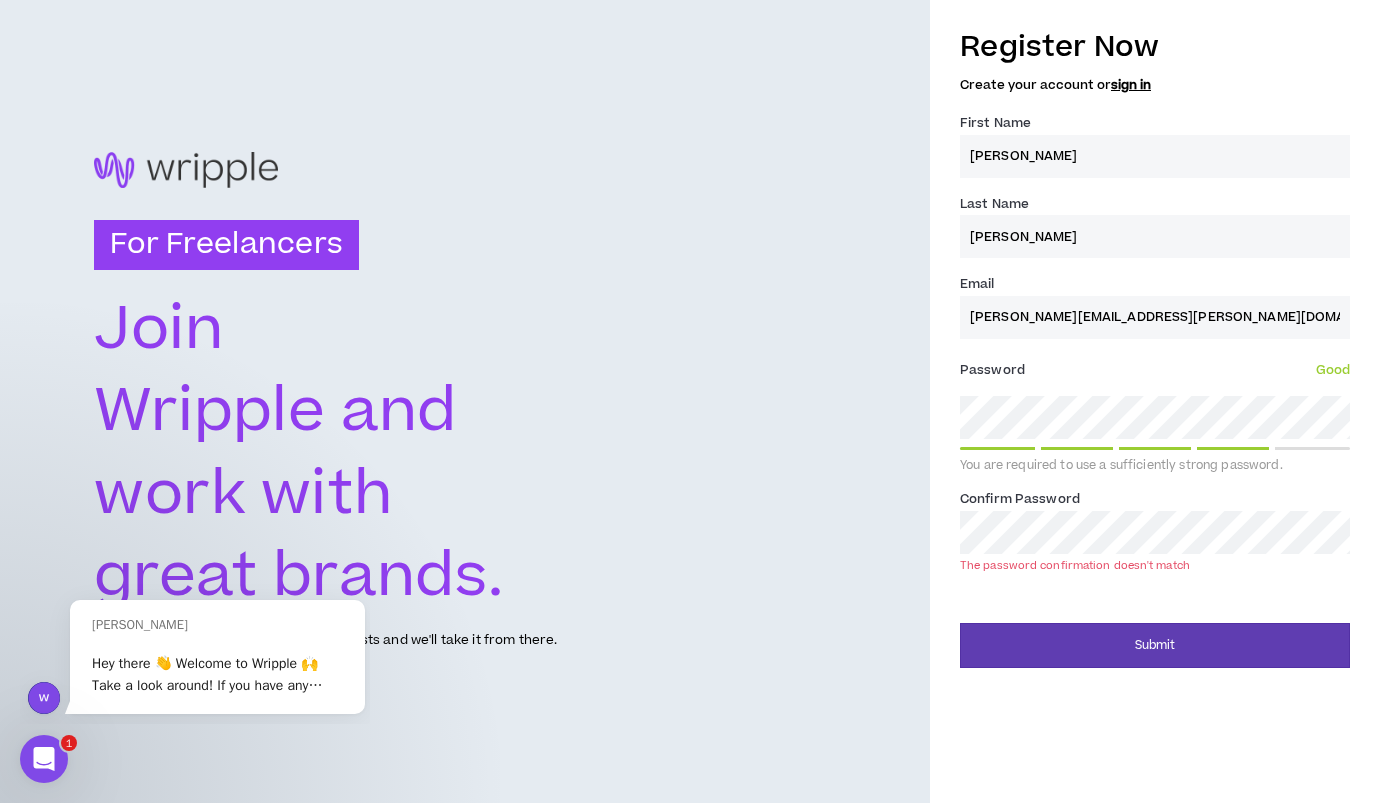 click on "For Freelancers [PERSON_NAME] and work with great brands. Tell us about your experiences and interests and we'll take it from there. Register Now Create your account or  sign in First Name  * [PERSON_NAME] Last Name  * [PERSON_NAME] Email  * [PERSON_NAME][EMAIL_ADDRESS][PERSON_NAME][DOMAIN_NAME] Password  * Good You are required to use a sufficiently strong password. Confirm Password  * The password confirmation doesn't match Submit" at bounding box center (690, 401) 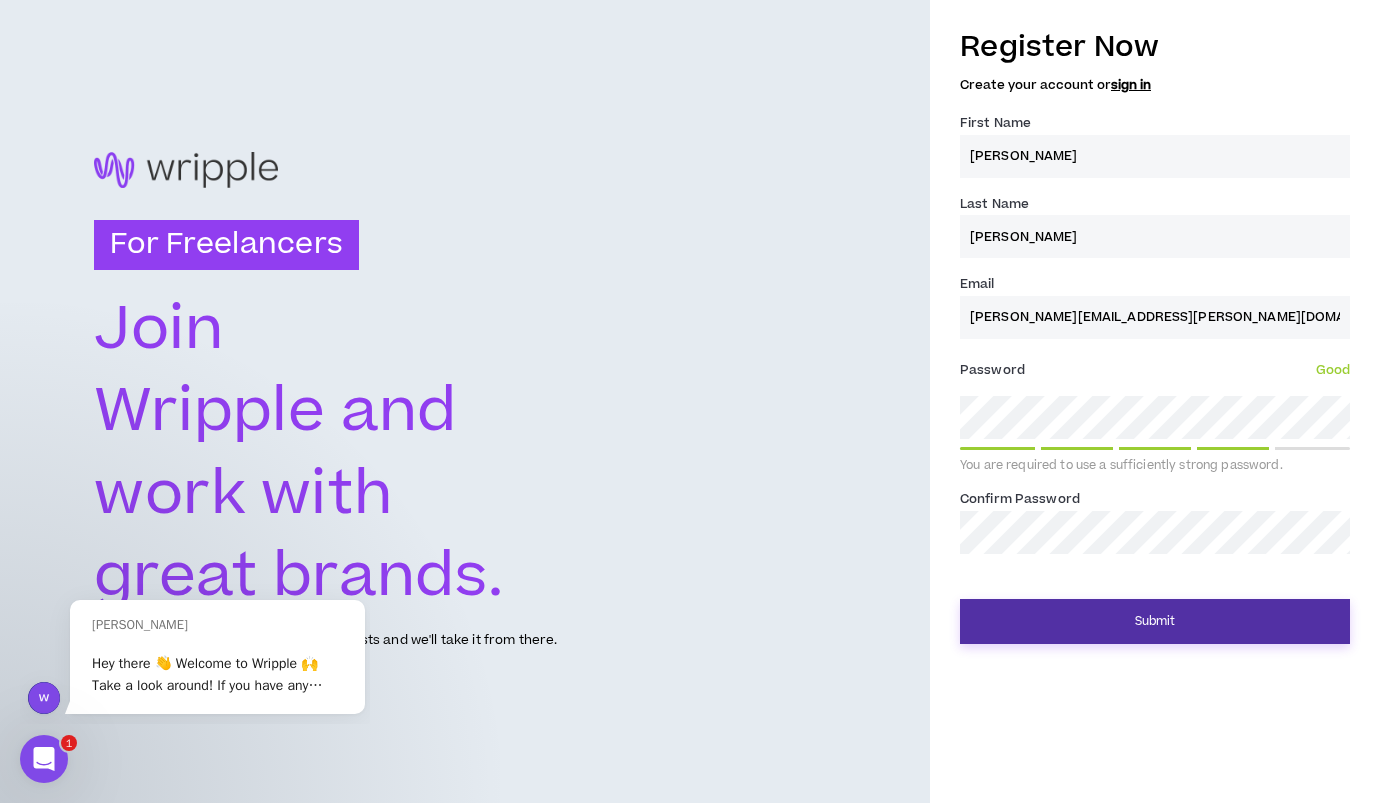 click on "Submit" at bounding box center [1155, 621] 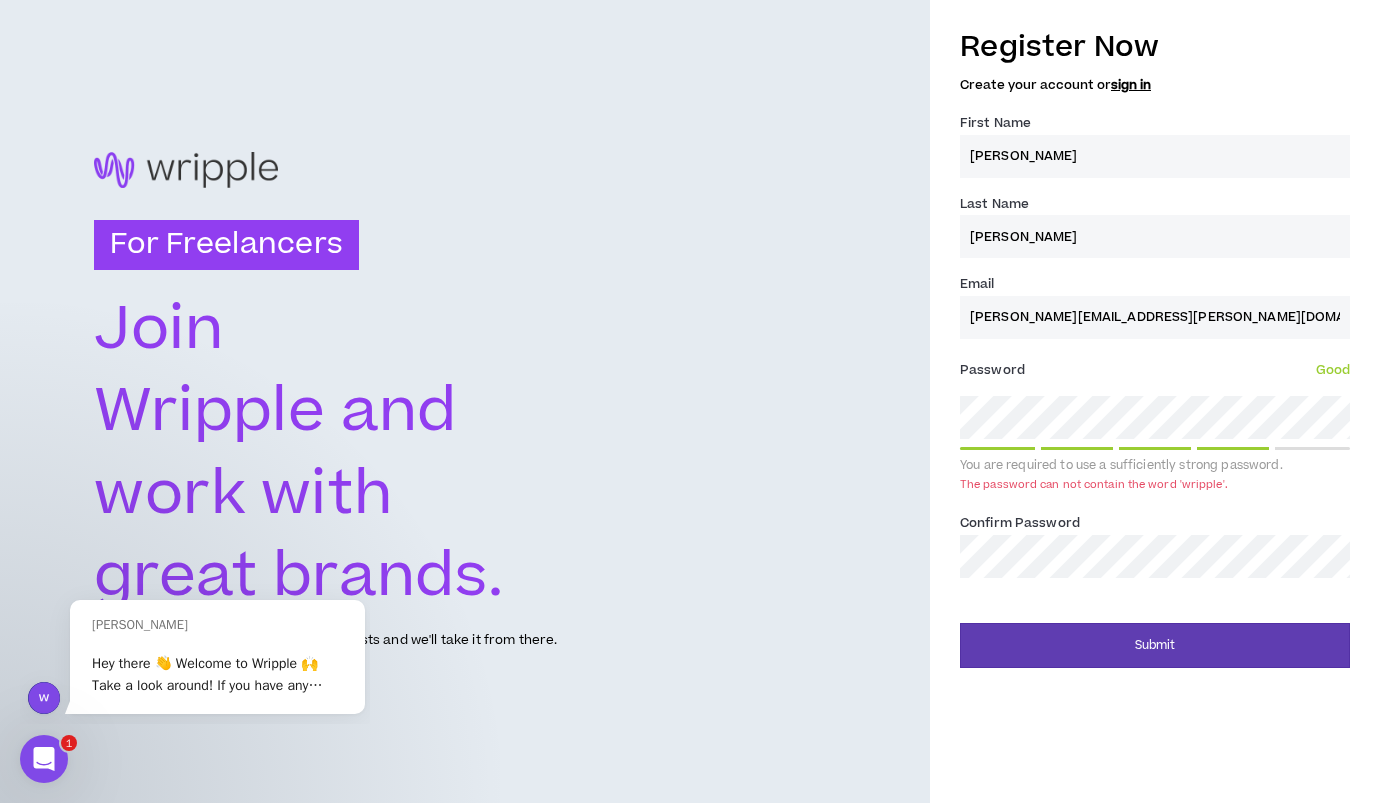 click on "For Freelancers [PERSON_NAME] and work with great brands. Tell us about your experiences and interests and we'll take it from there. Register Now Create your account or  sign in First Name  * [PERSON_NAME] Last Name  * [PERSON_NAME] Email  * [PERSON_NAME][EMAIL_ADDRESS][PERSON_NAME][DOMAIN_NAME] Password  * Good You are required to use a sufficiently strong password. The password can not contain the word 'wripple'. Confirm Password  * Submit" at bounding box center (690, 401) 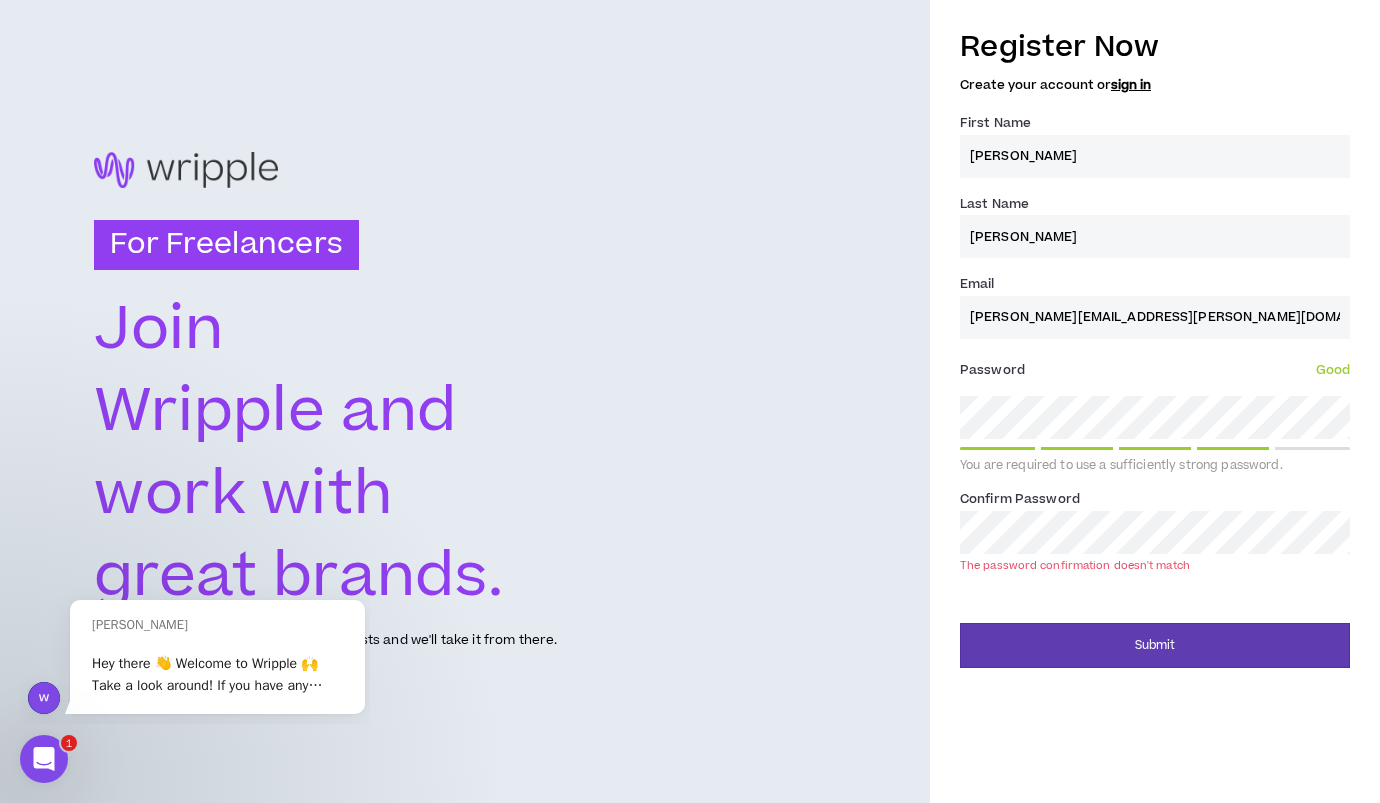 click on "For Freelancers [PERSON_NAME] and work with great brands. Tell us about your experiences and interests and we'll take it from there. Register Now Create your account or  sign in First Name  * [PERSON_NAME] Last Name  * [PERSON_NAME] Email  * [PERSON_NAME][EMAIL_ADDRESS][PERSON_NAME][DOMAIN_NAME] Password  * Good You are required to use a sufficiently strong password. Confirm Password  * The password confirmation doesn't match Submit" at bounding box center [690, 401] 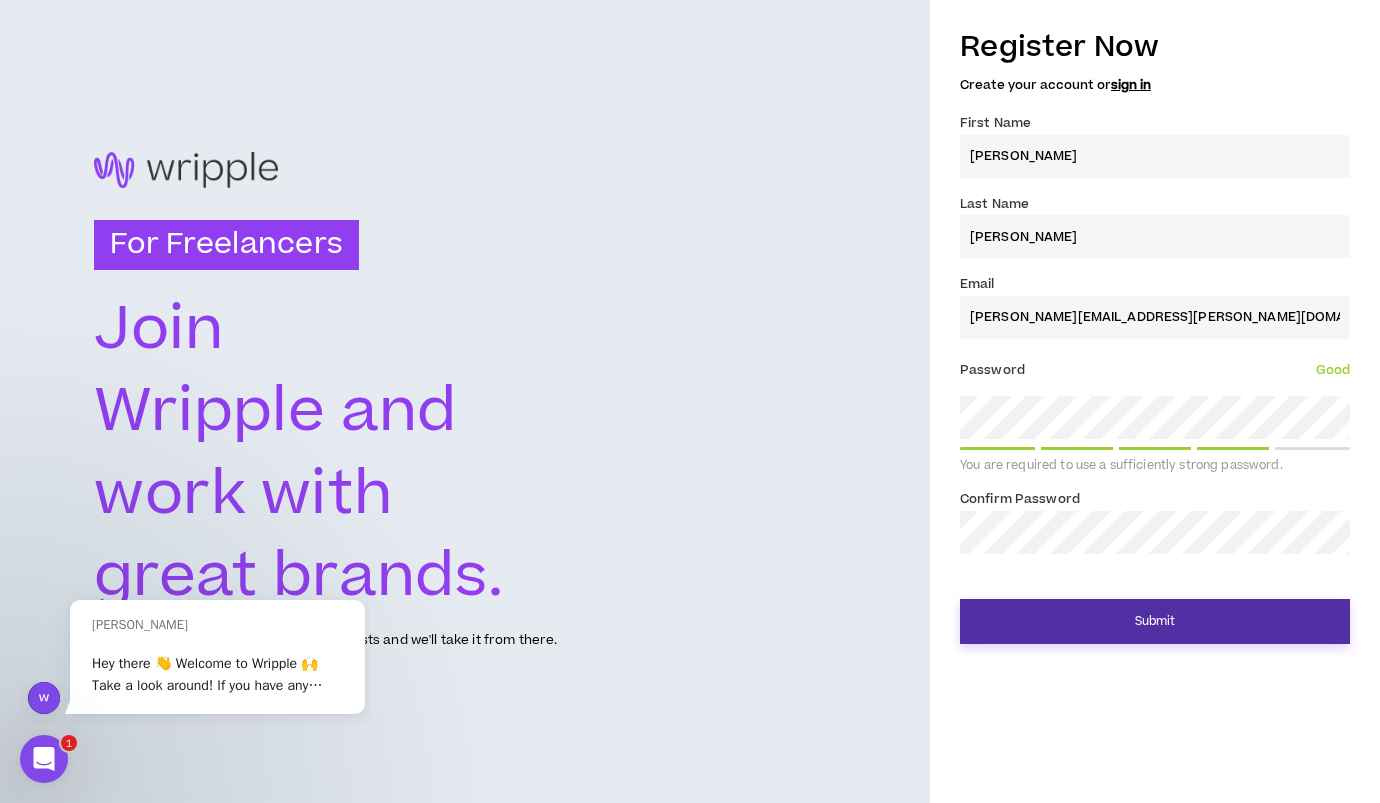click on "Submit" at bounding box center [1155, 621] 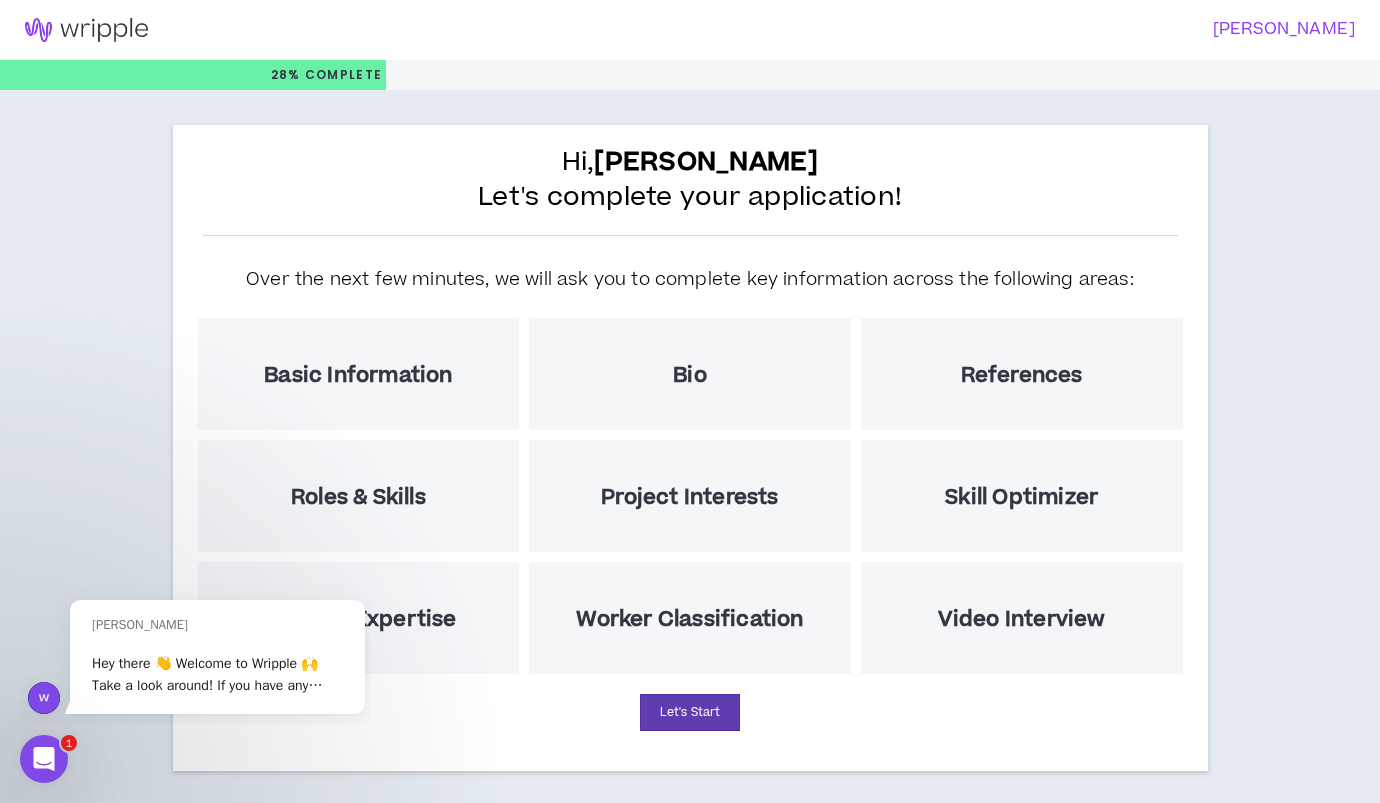 scroll, scrollTop: 13, scrollLeft: 0, axis: vertical 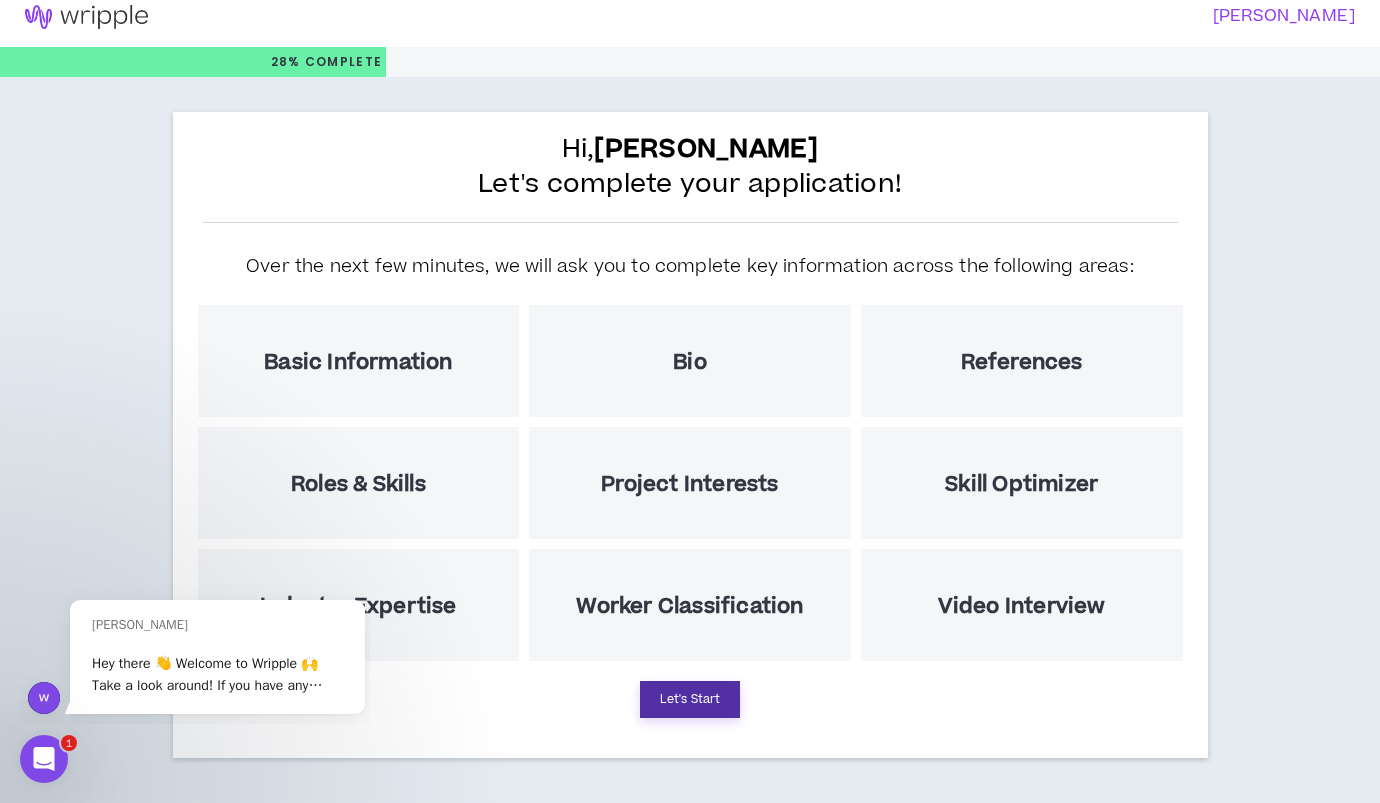 click on "Let's Start" at bounding box center (690, 699) 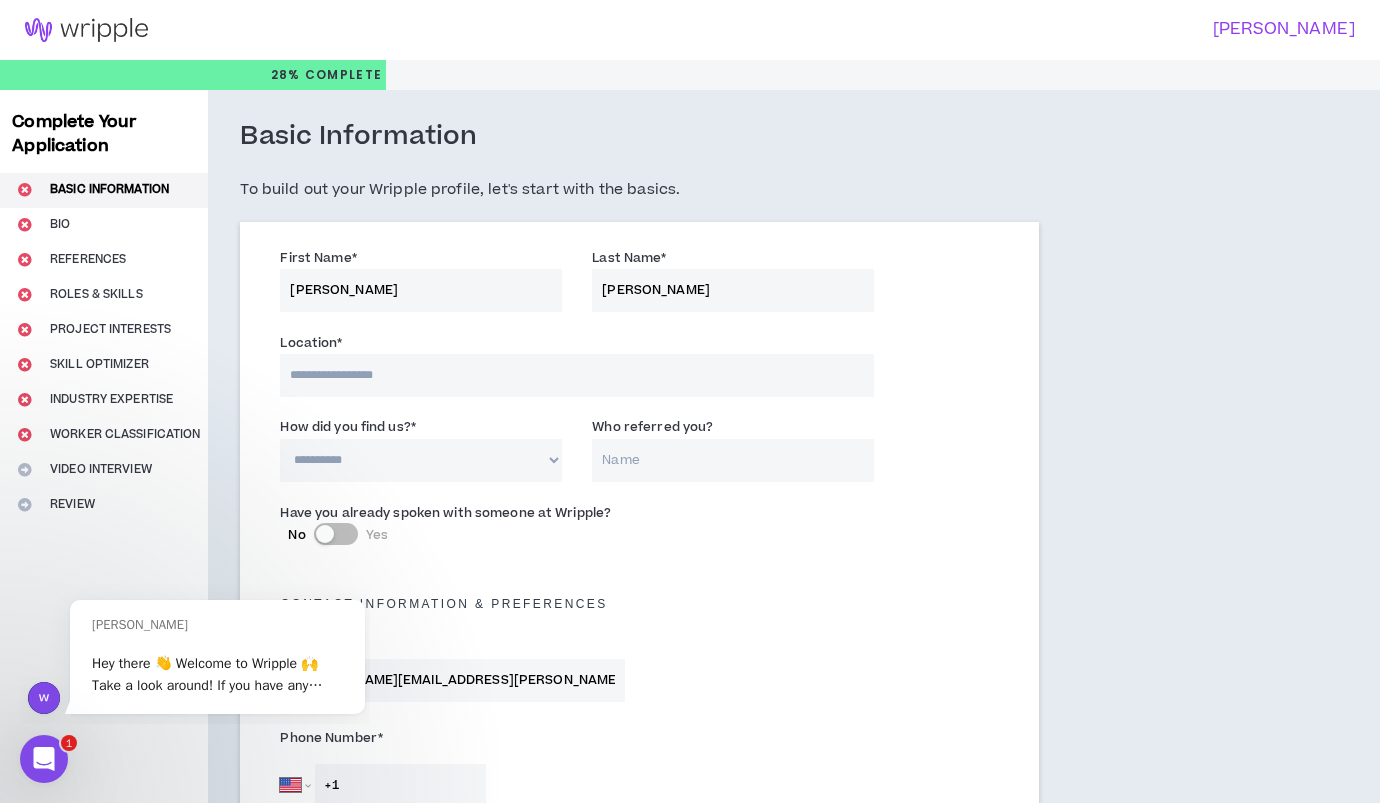 scroll, scrollTop: 1, scrollLeft: 0, axis: vertical 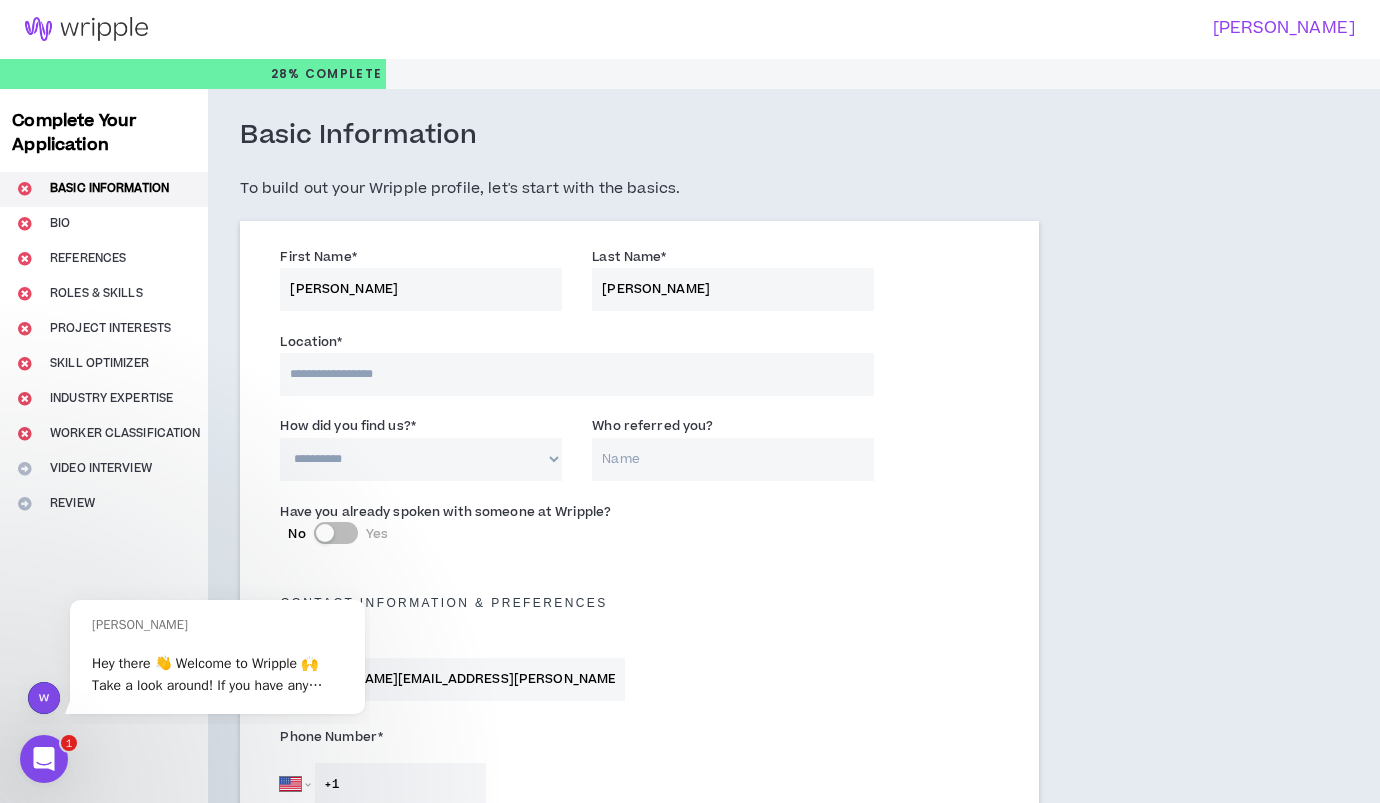 click at bounding box center (577, 374) 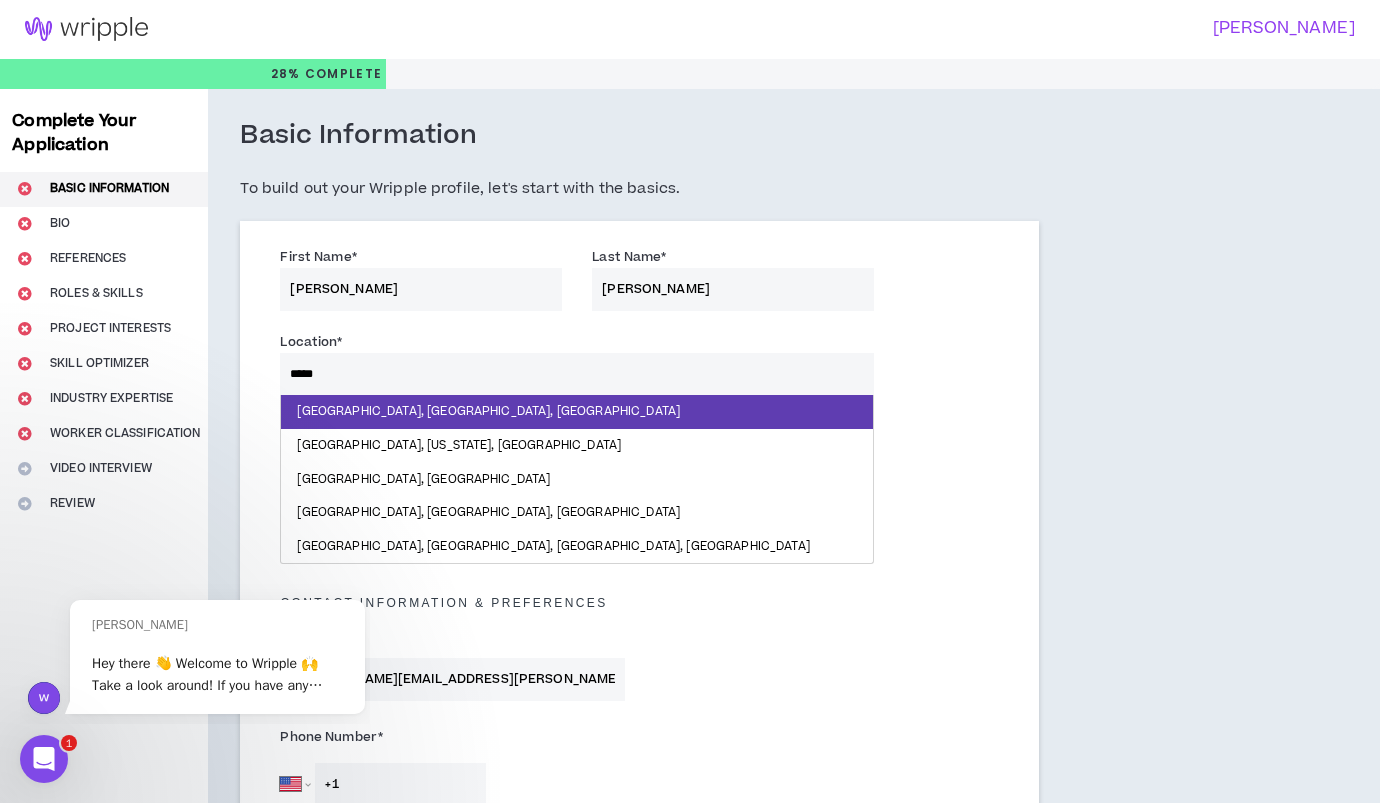 type on "******" 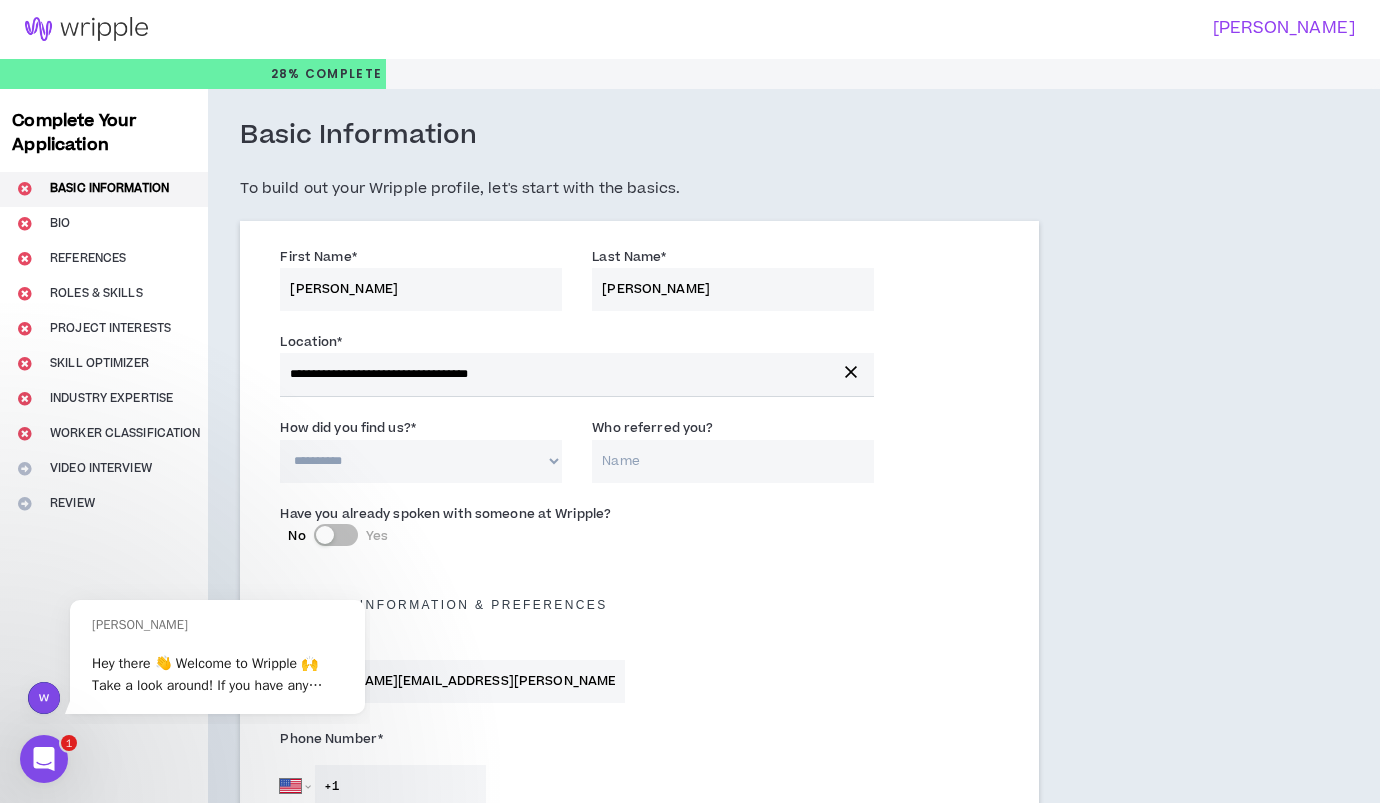 click on "**********" at bounding box center (421, 461) 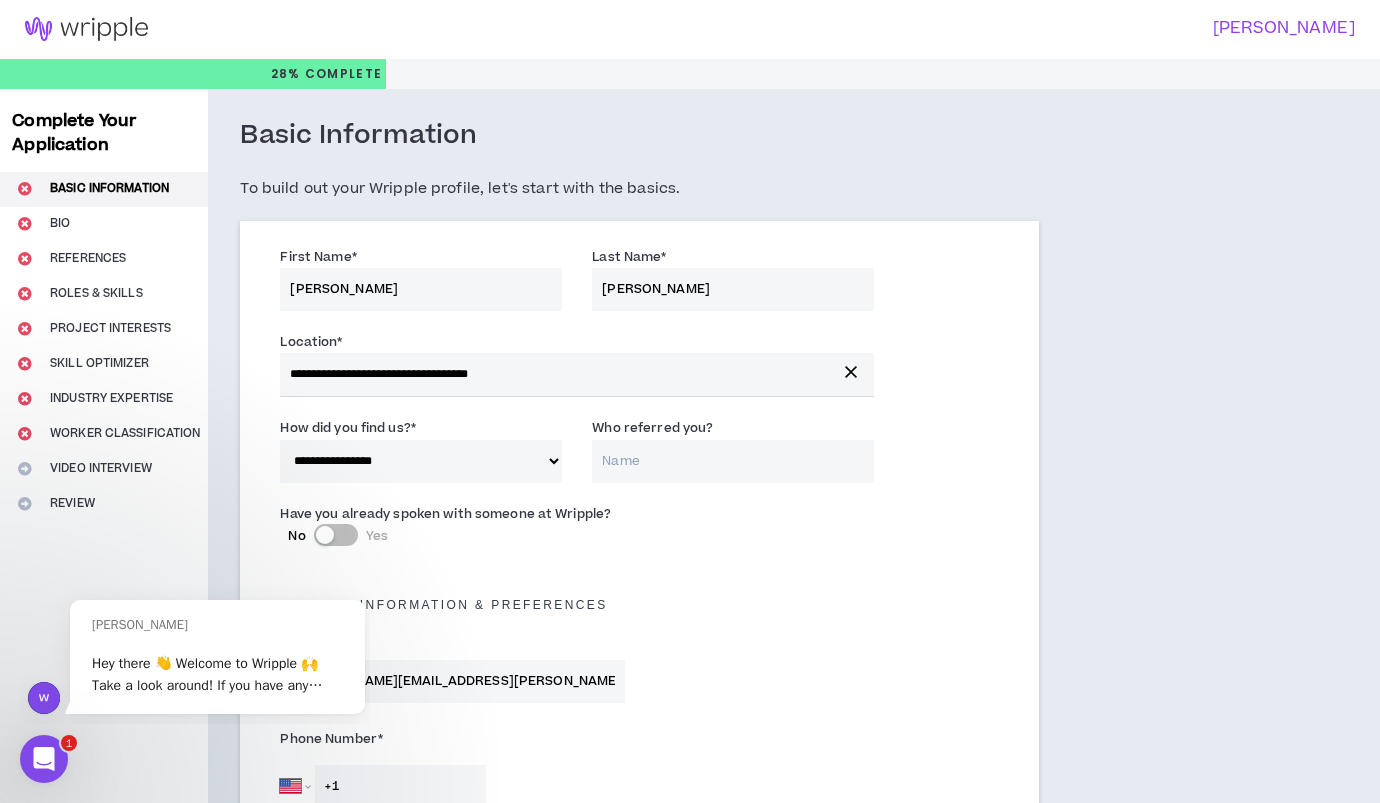 click on "Who referred you?" at bounding box center (733, 461) 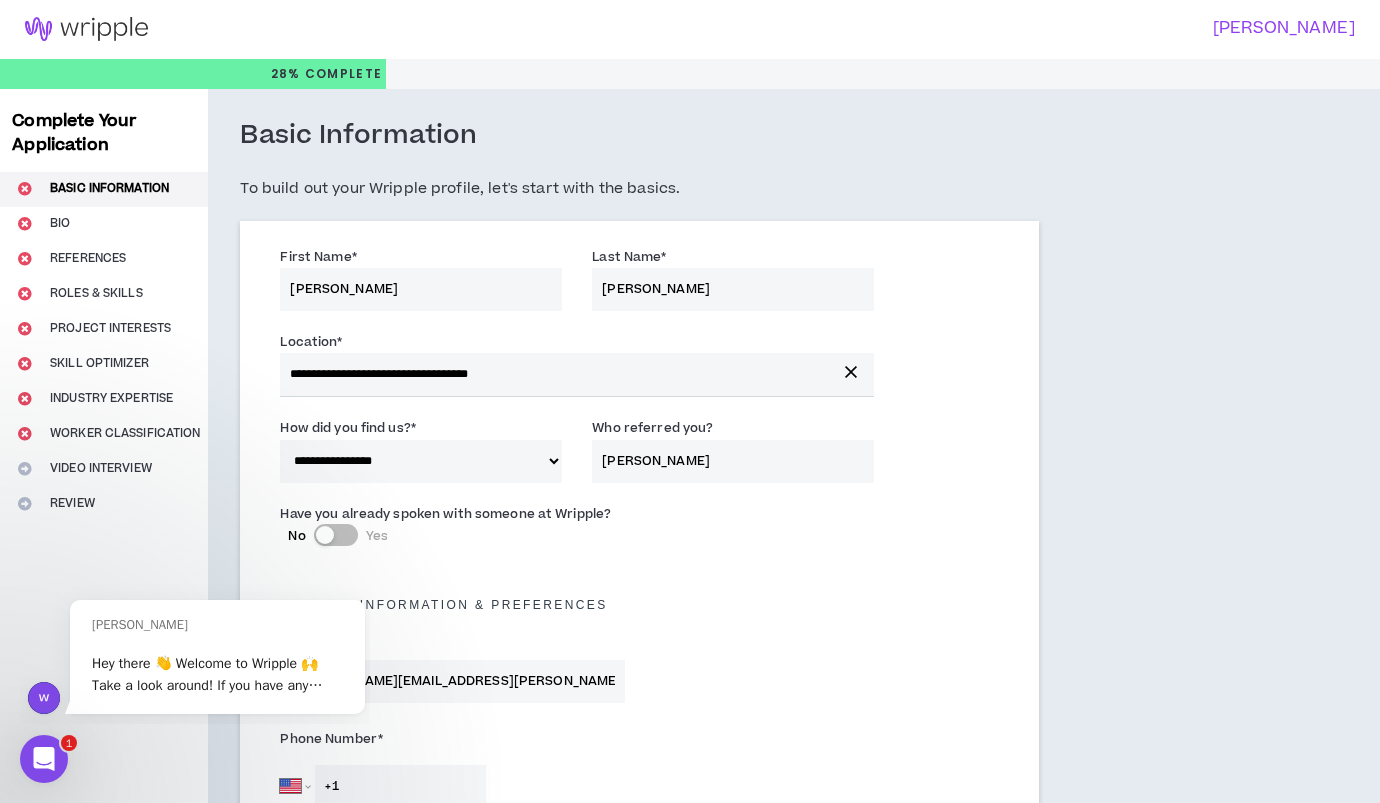 scroll, scrollTop: 128, scrollLeft: 0, axis: vertical 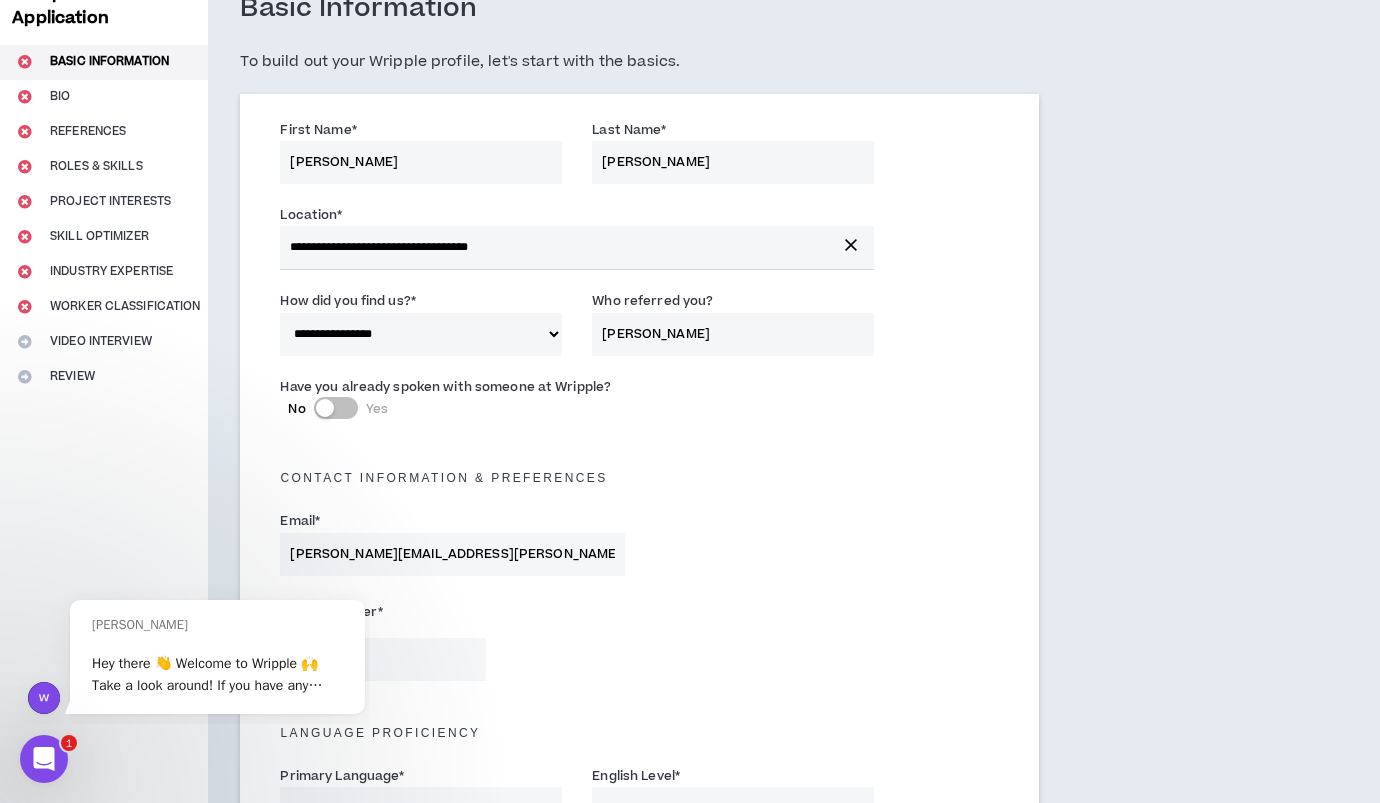 type on "[PERSON_NAME]" 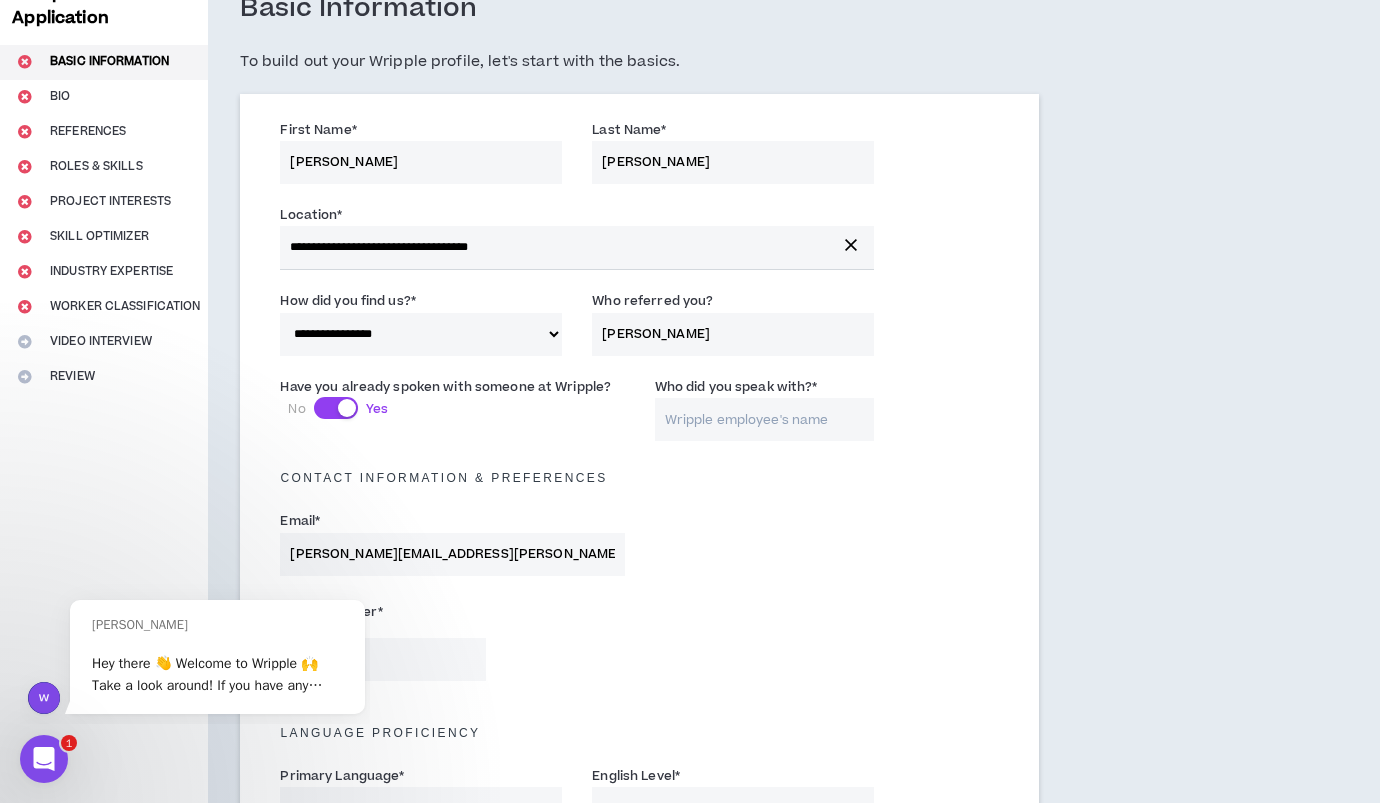click at bounding box center [347, 408] 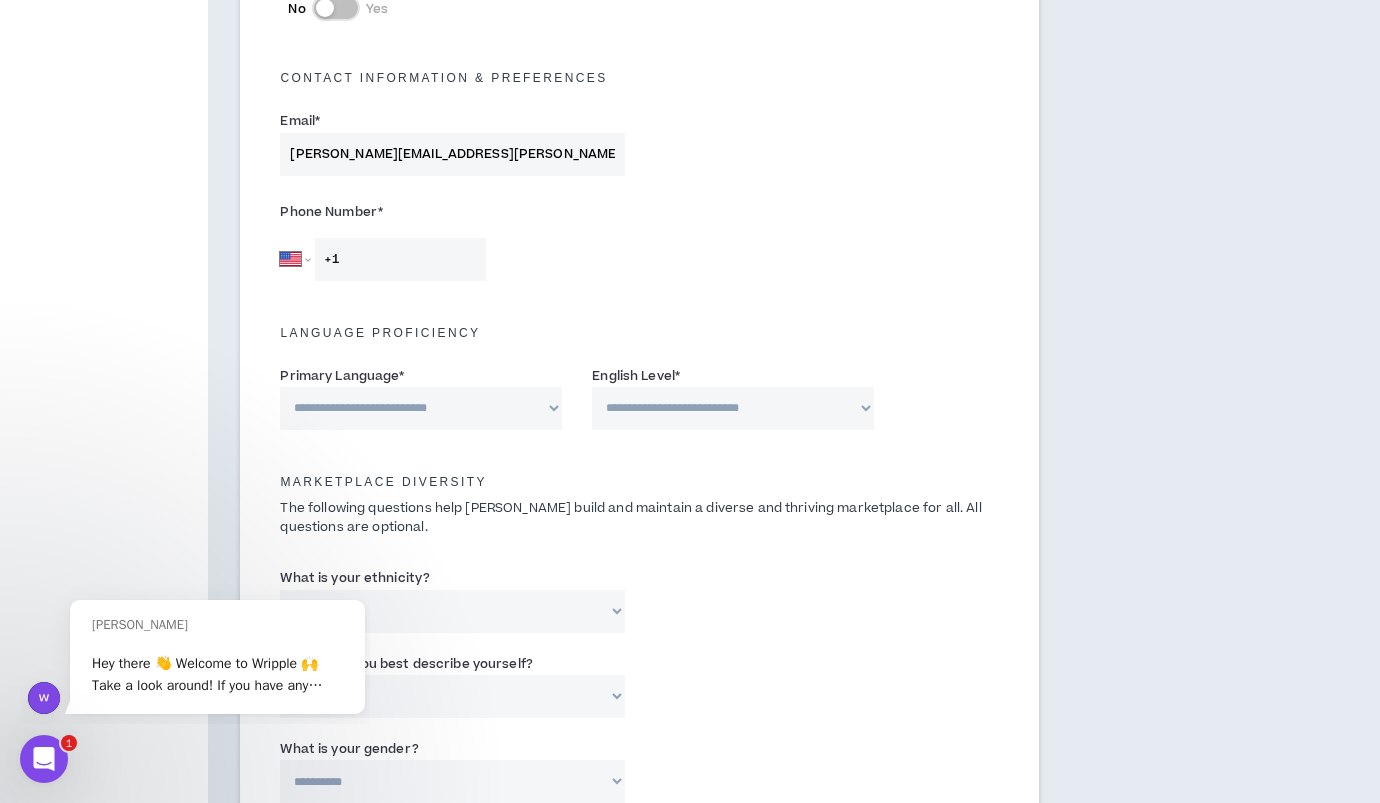 scroll, scrollTop: 533, scrollLeft: 0, axis: vertical 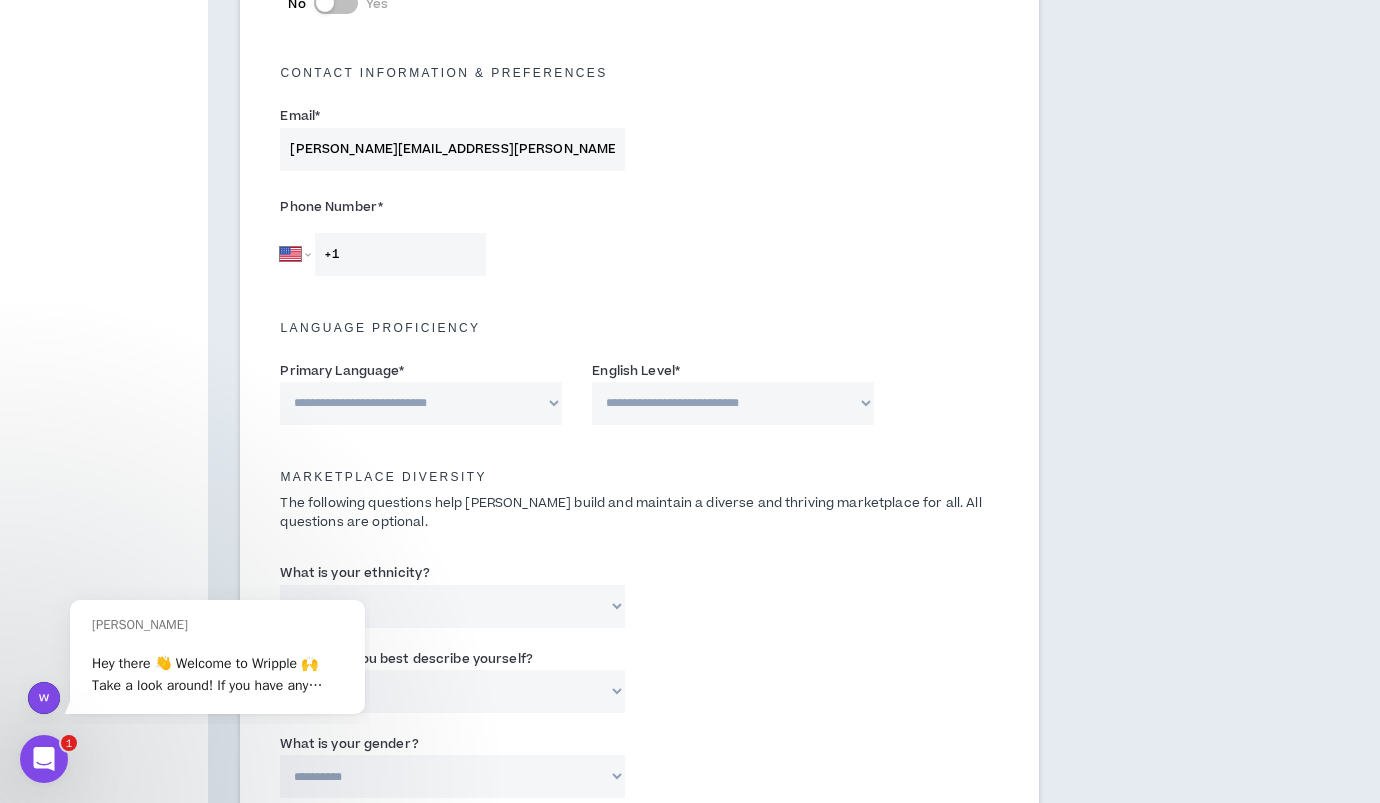 click on "+1" at bounding box center (400, 254) 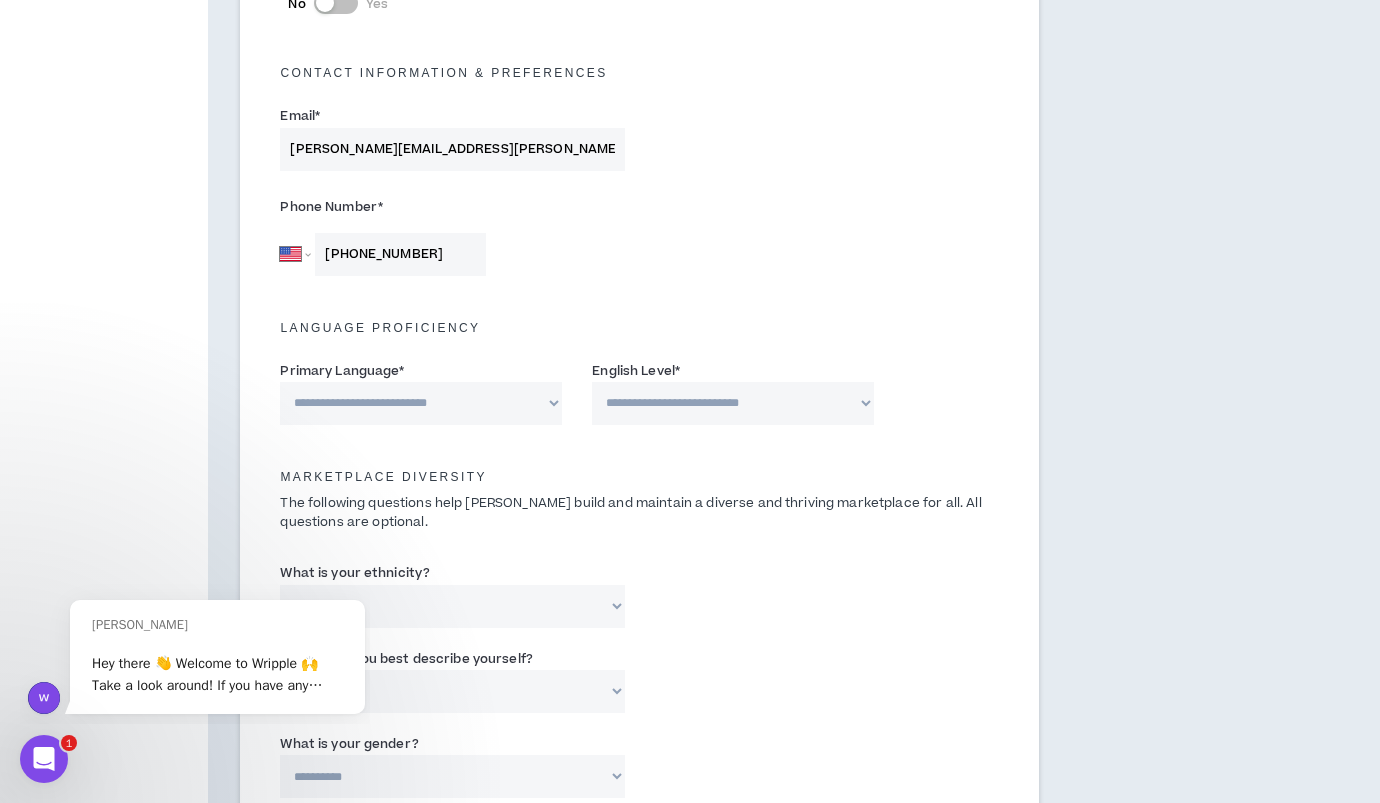 type on "[PHONE_NUMBER]" 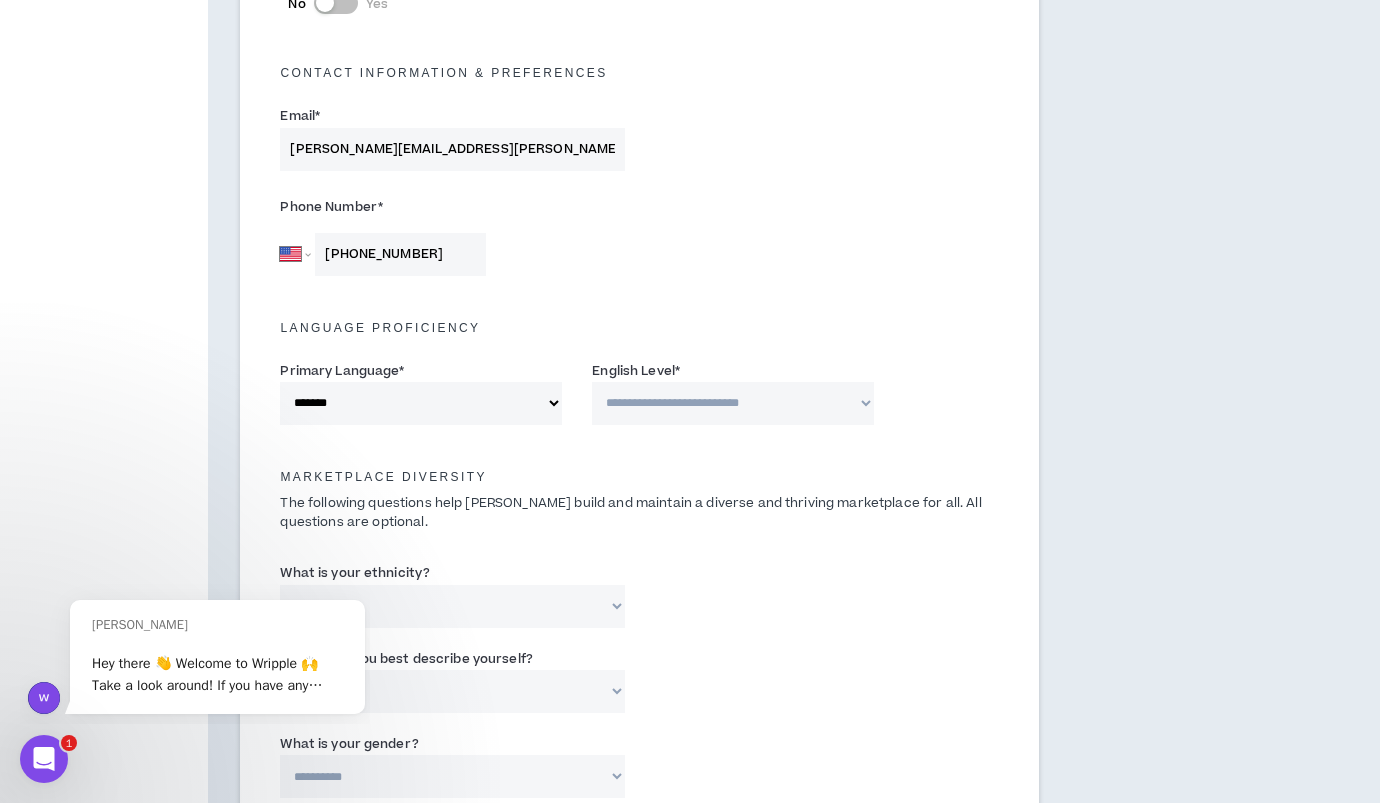 click on "**********" at bounding box center (733, 403) 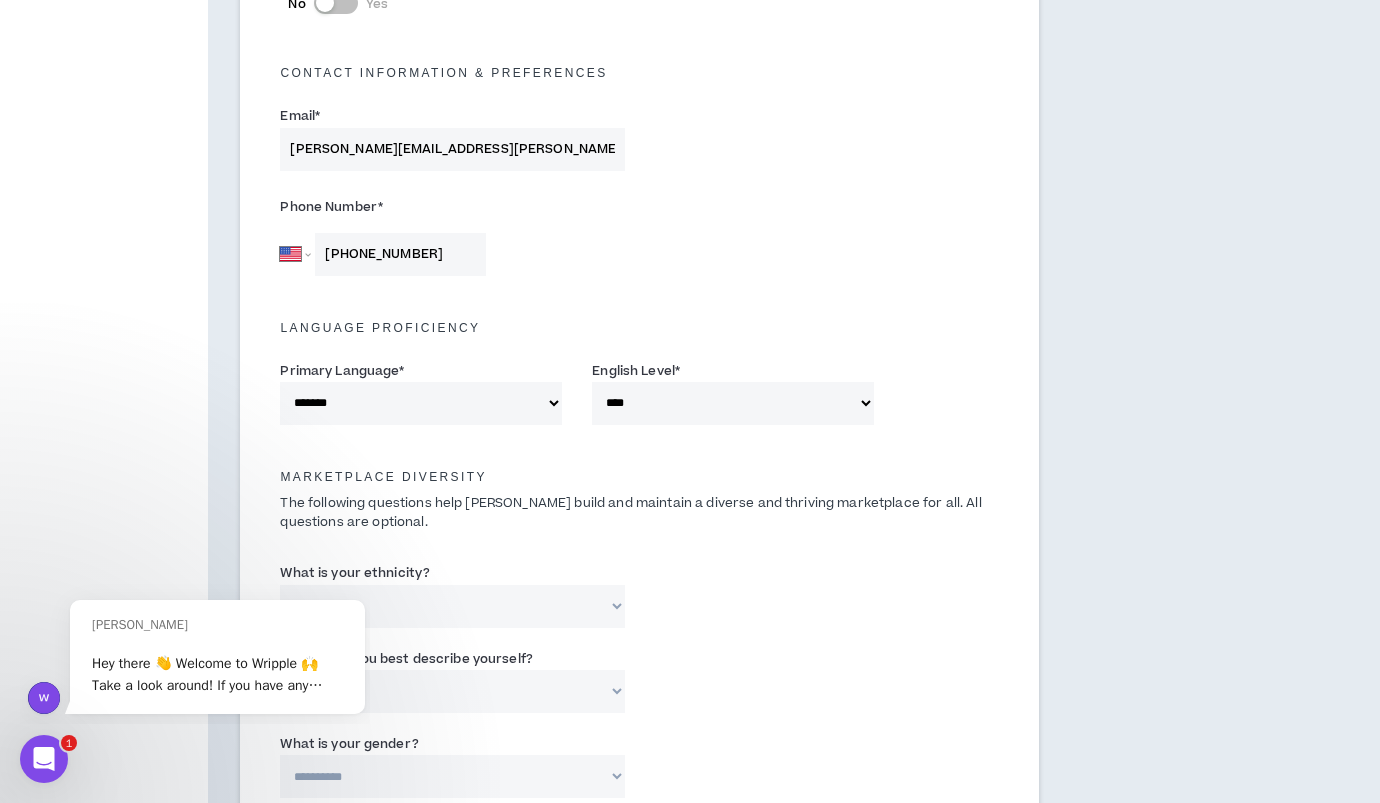 drag, startPoint x: 601, startPoint y: 315, endPoint x: 610, endPoint y: 309, distance: 10.816654 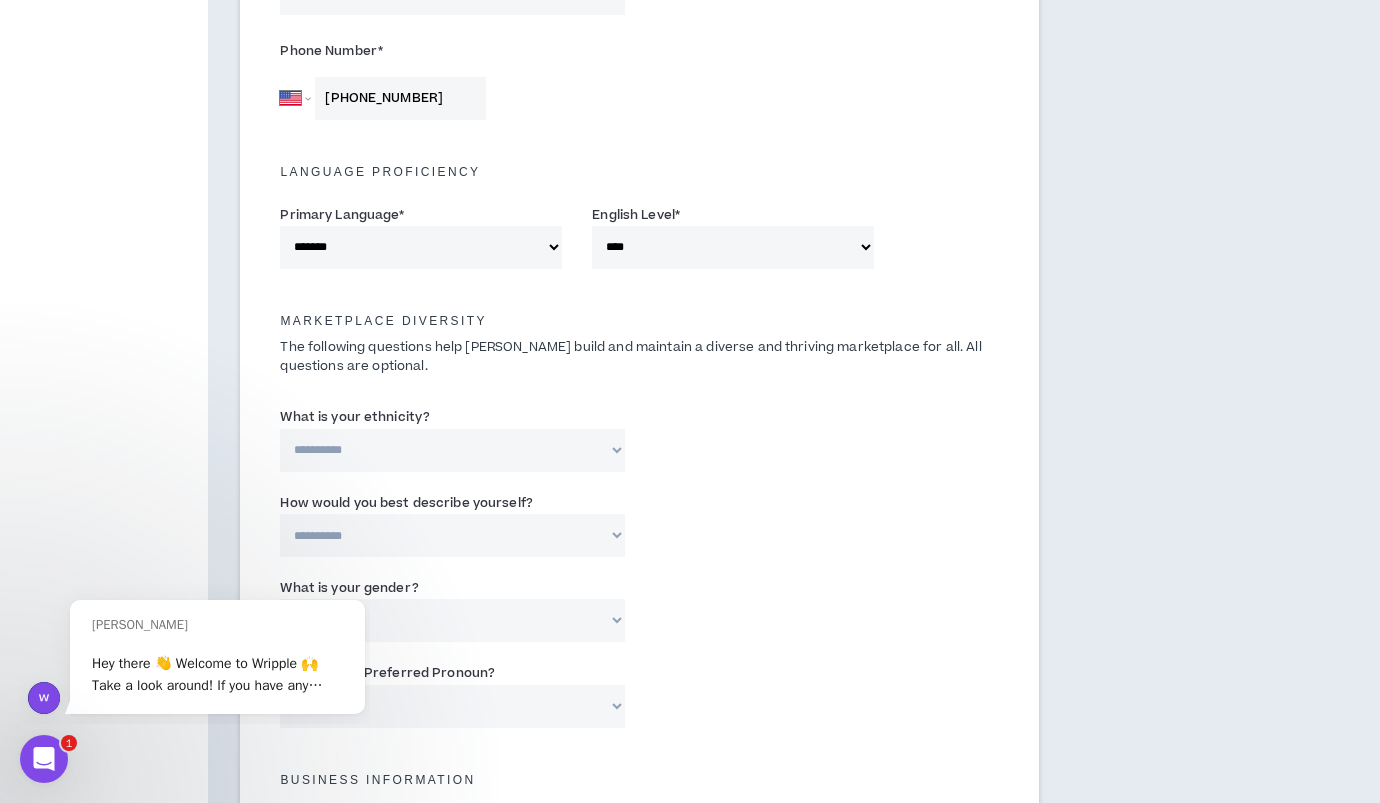 scroll, scrollTop: 707, scrollLeft: 0, axis: vertical 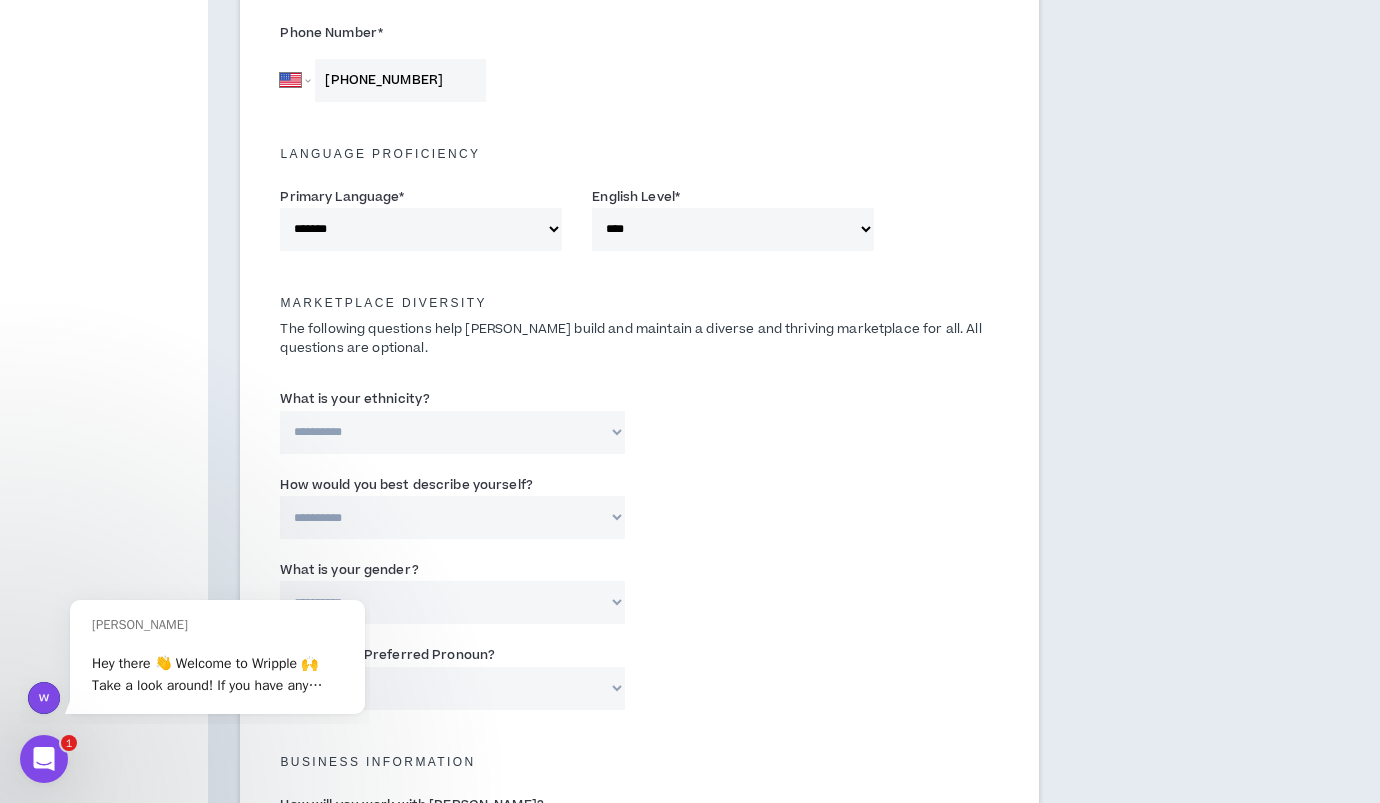 click on "**********" at bounding box center [421, 229] 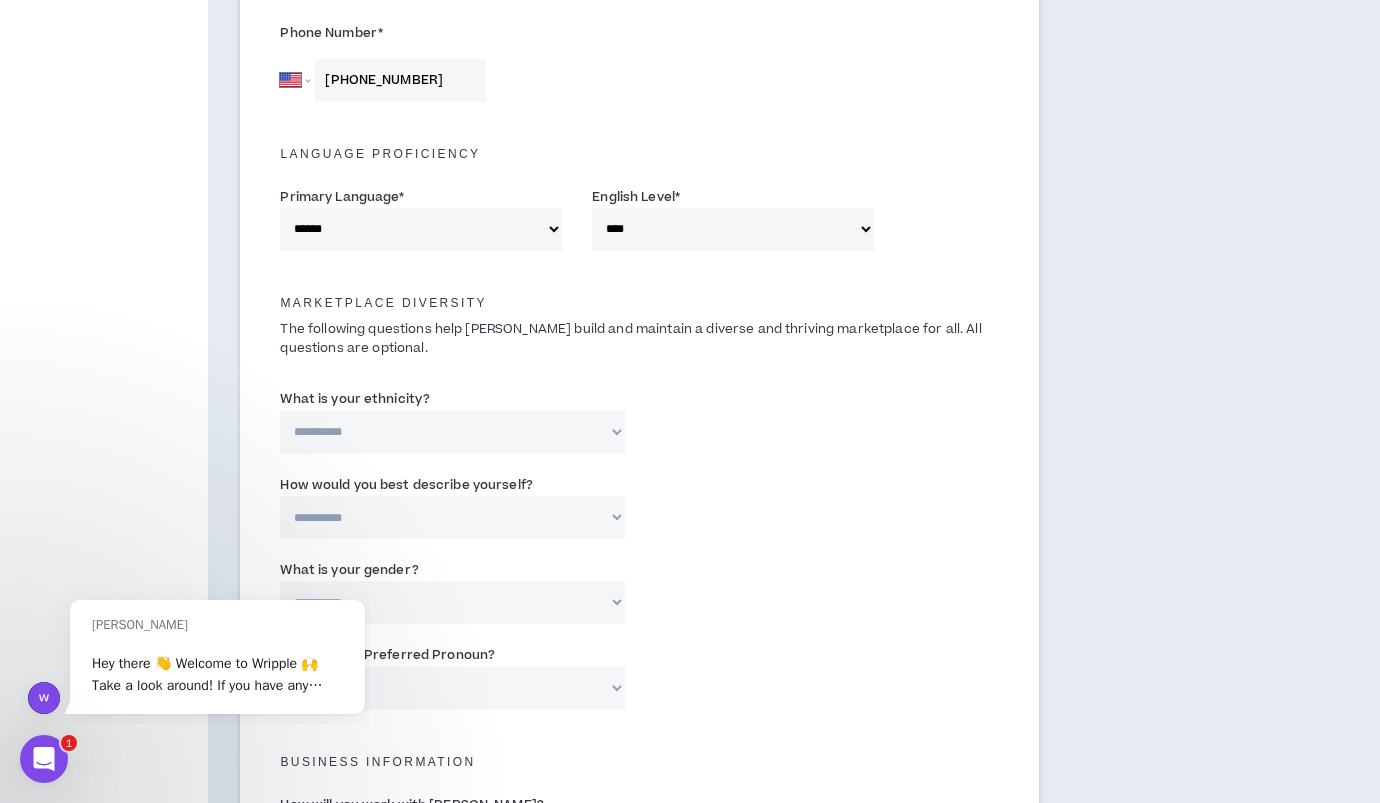 click on "**********" at bounding box center [421, 229] 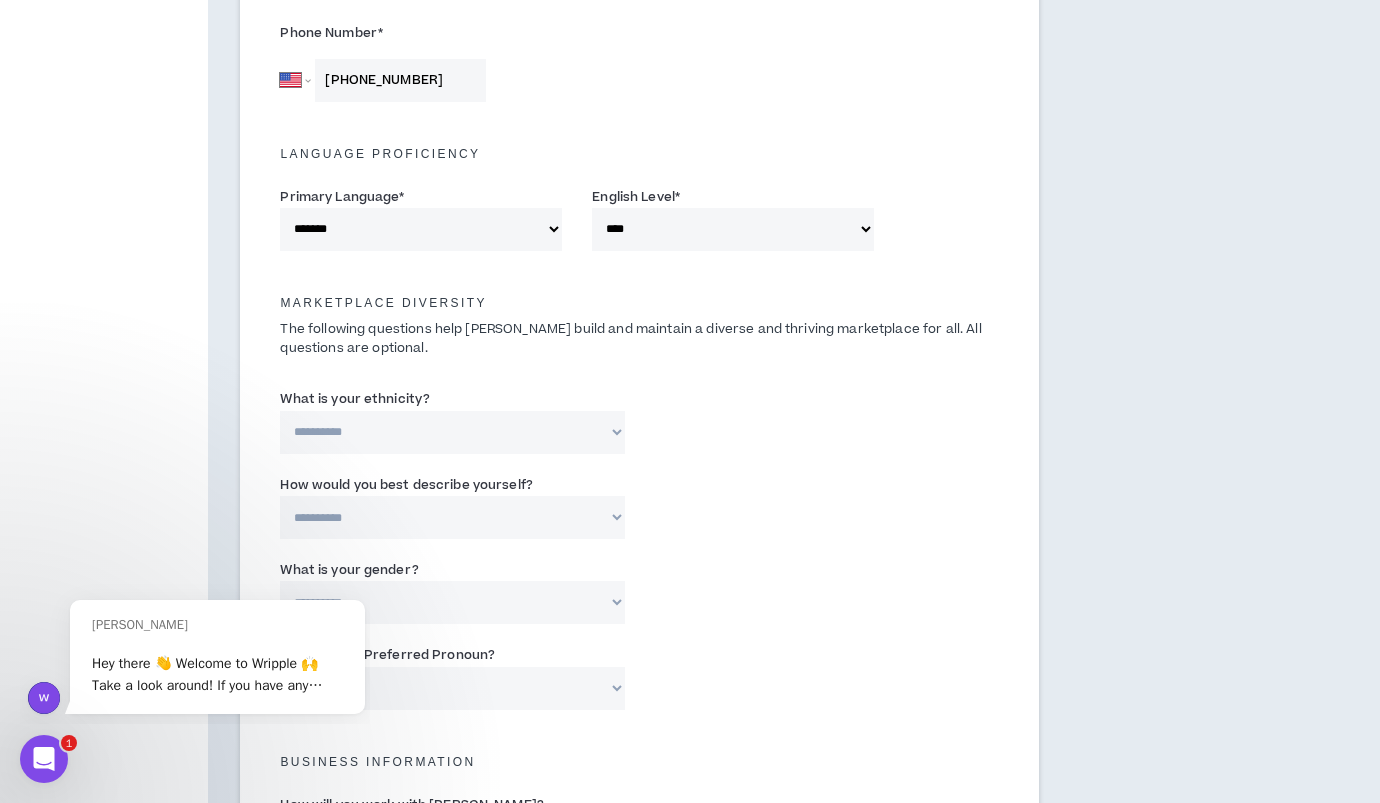 click on "Marketplace Diversity The following questions help [PERSON_NAME] build and maintain a diverse and thriving marketplace for all.  All questions are optional." at bounding box center (639, 319) 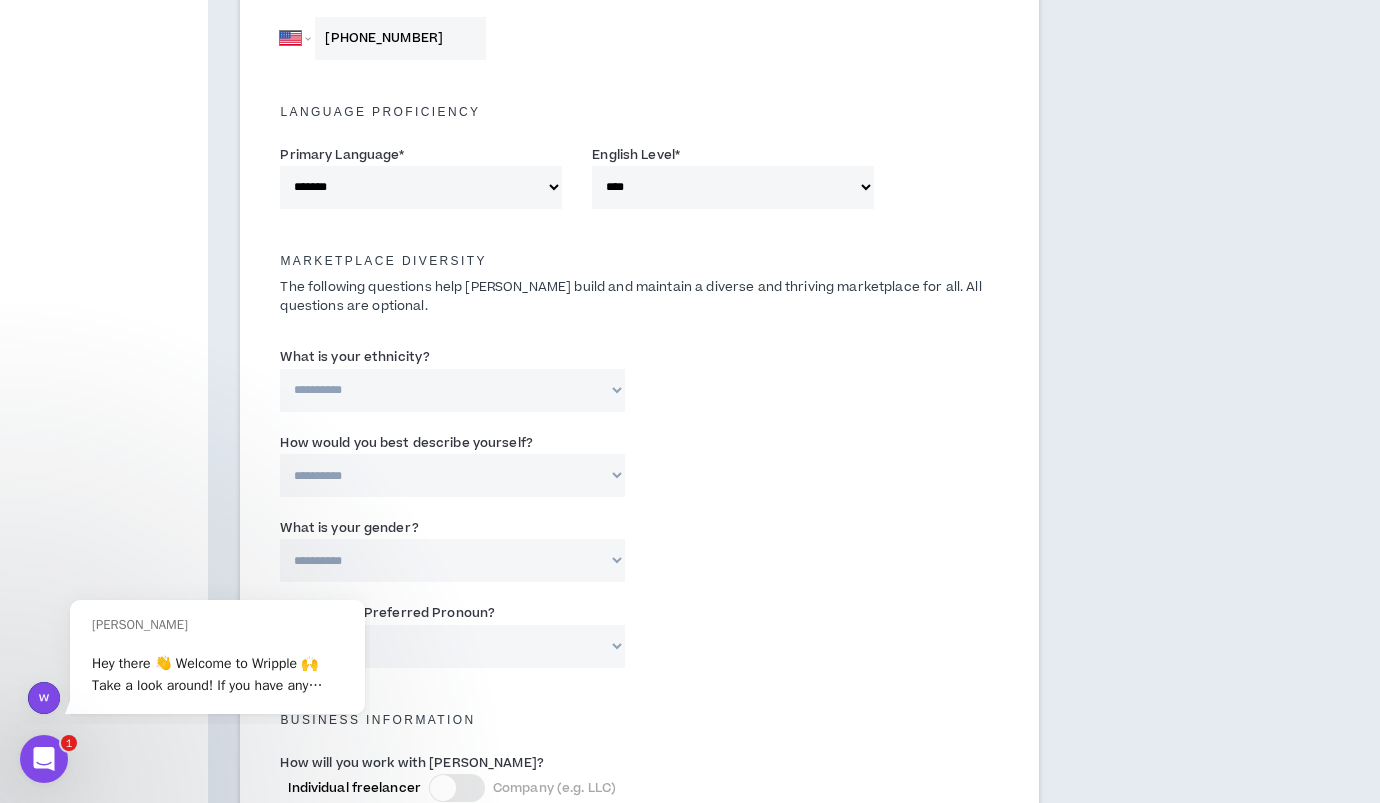 click on "**********" at bounding box center [452, 390] 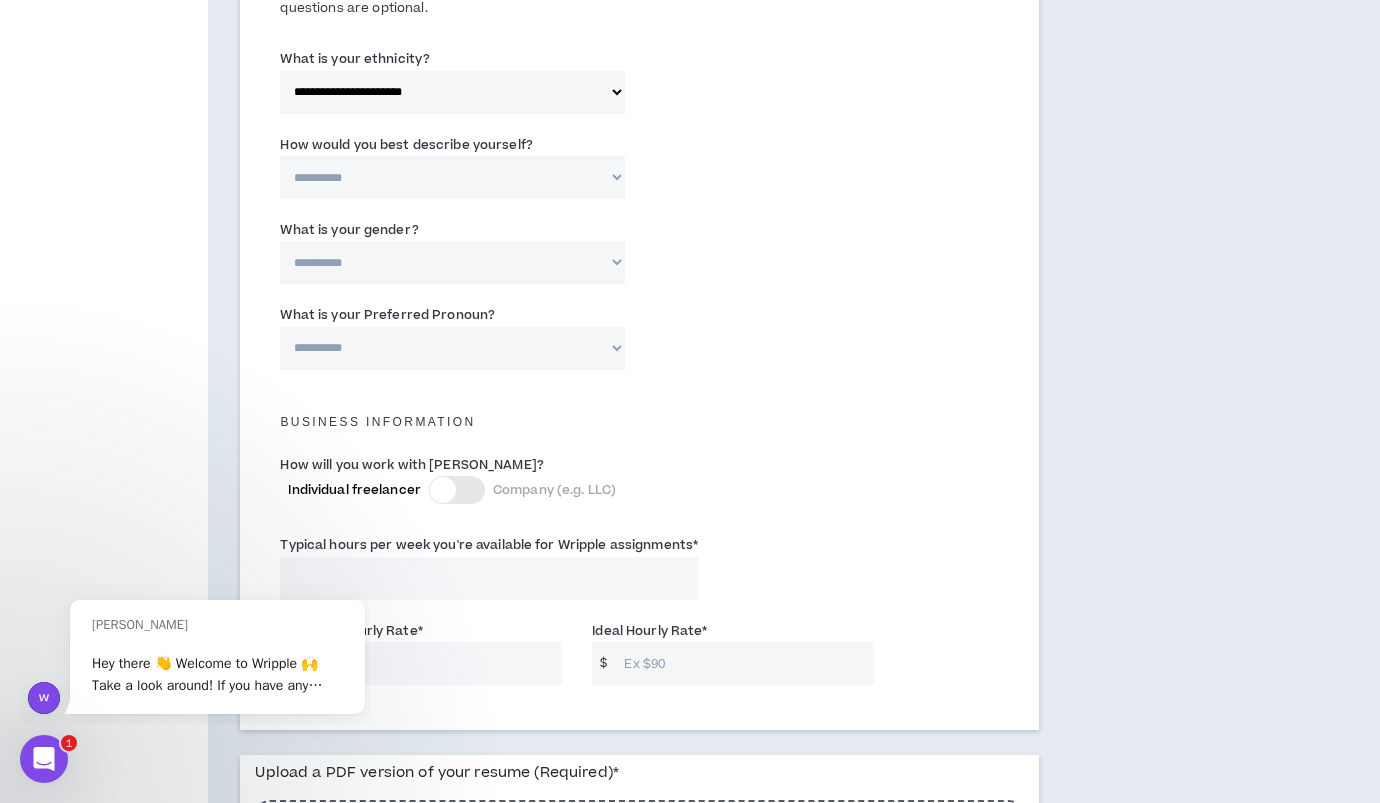 scroll, scrollTop: 1048, scrollLeft: 0, axis: vertical 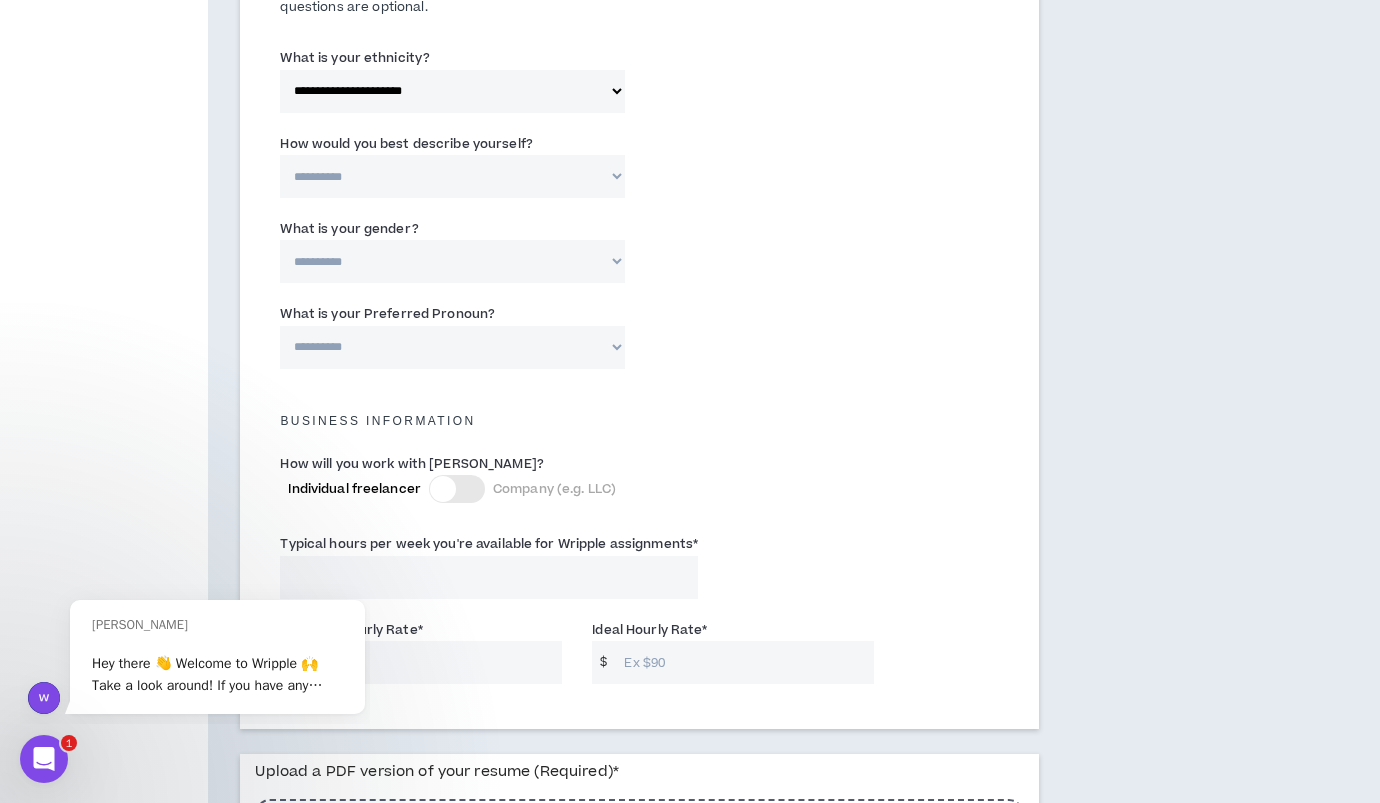 click on "**********" at bounding box center [452, 176] 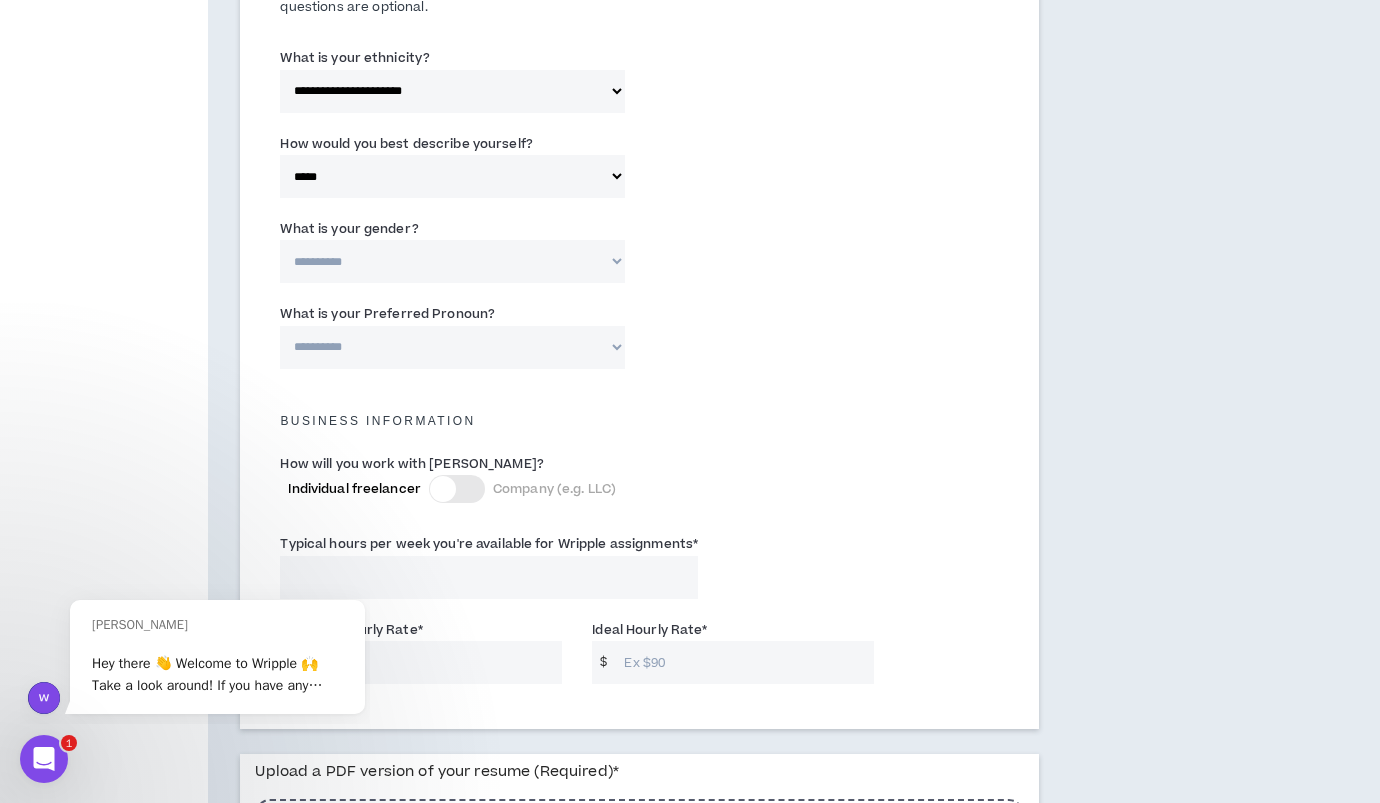 click on "**********" at bounding box center (452, 261) 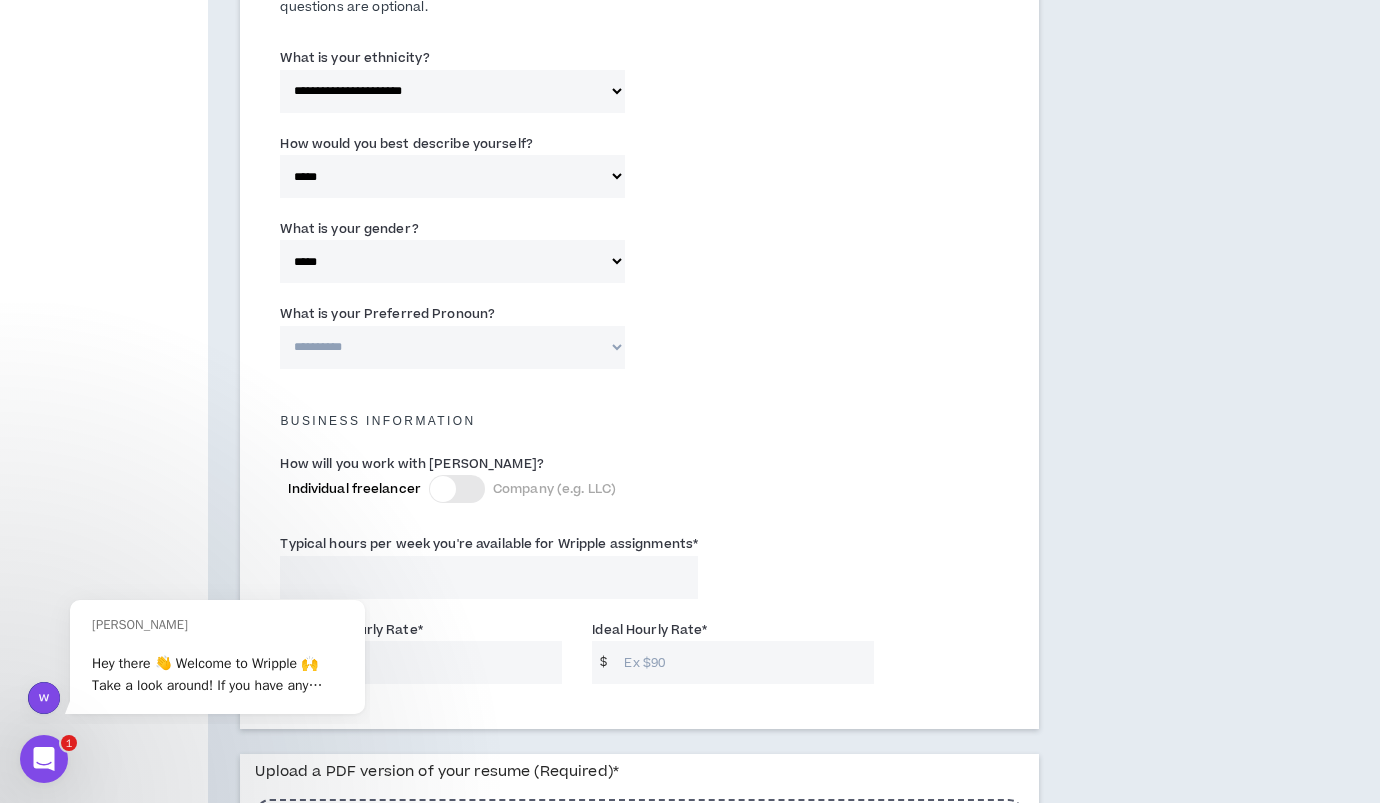 click on "**********" at bounding box center [452, 347] 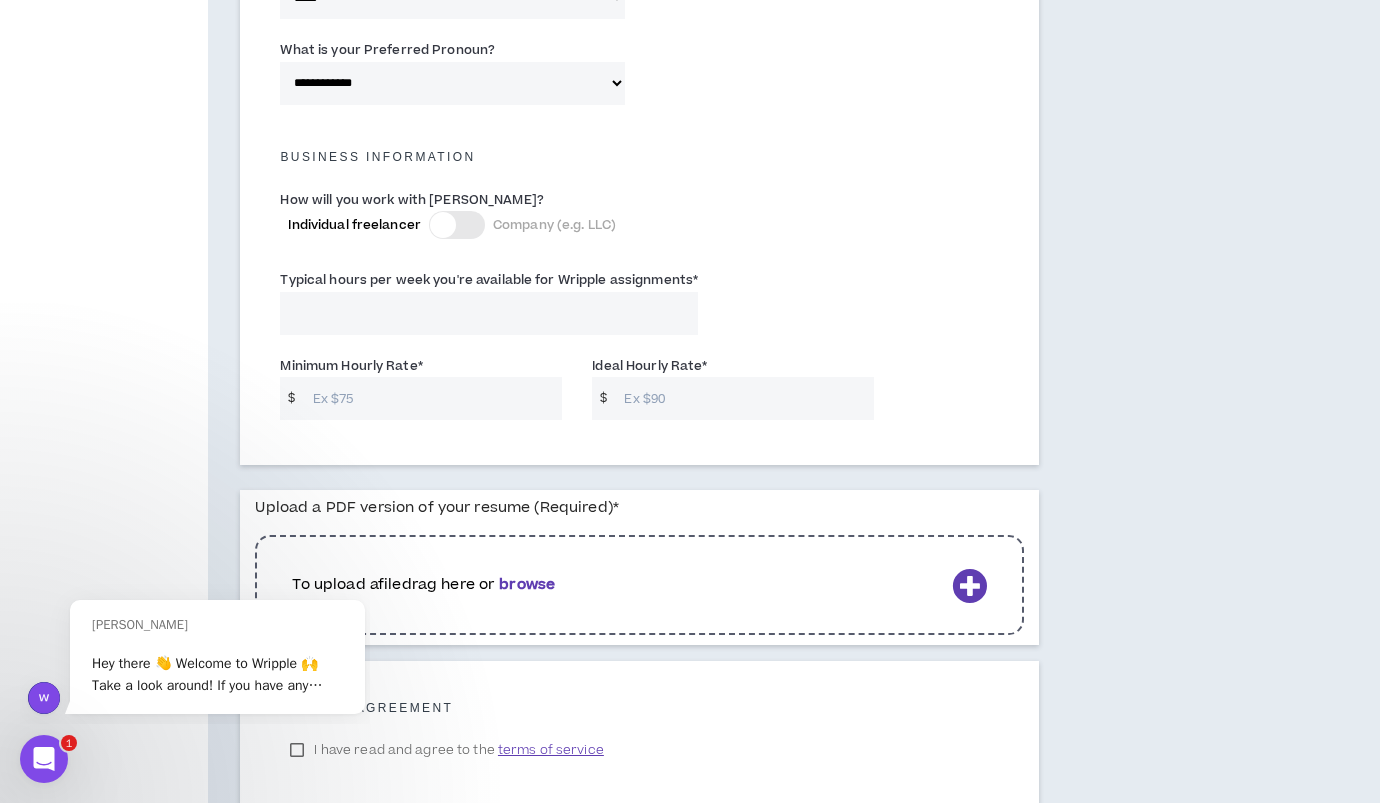scroll, scrollTop: 1315, scrollLeft: 0, axis: vertical 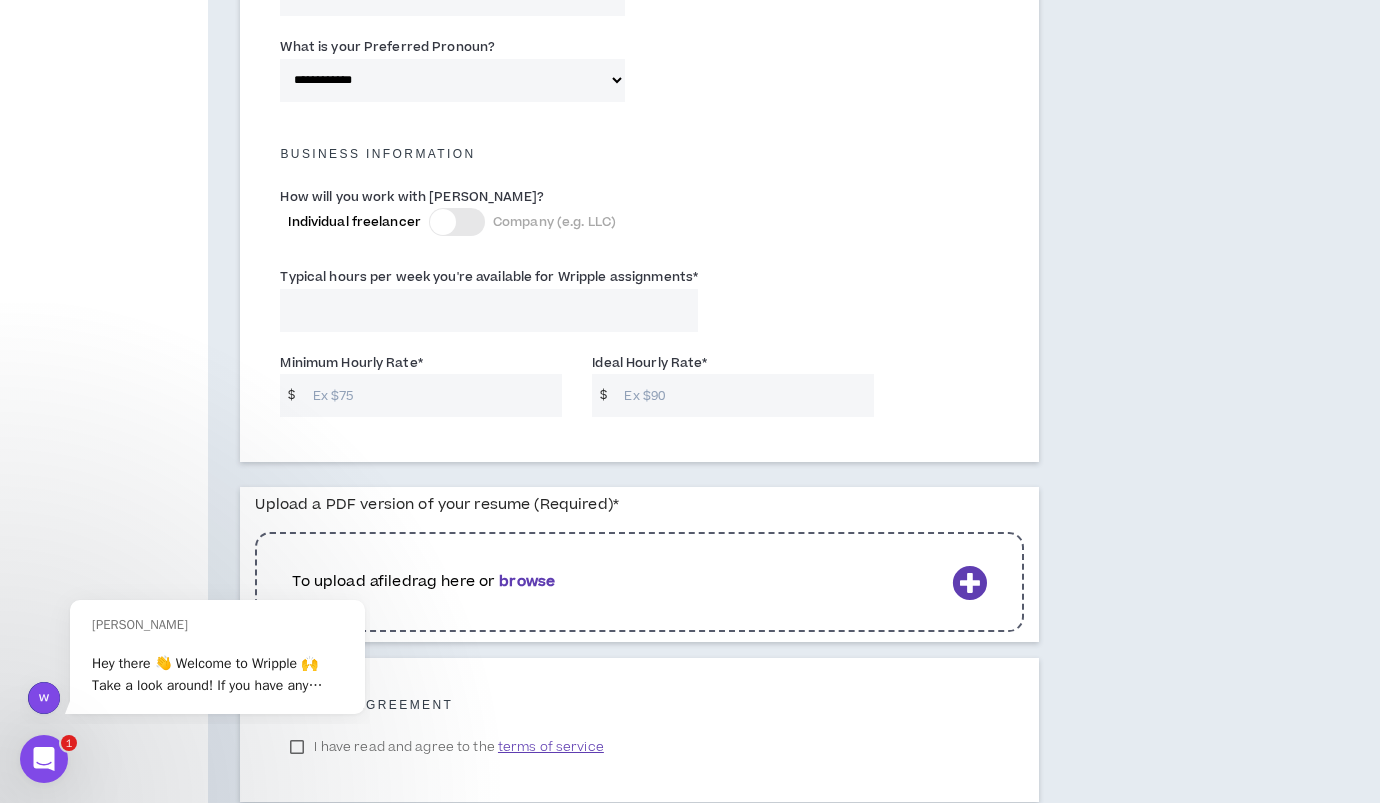 click at bounding box center [443, 222] 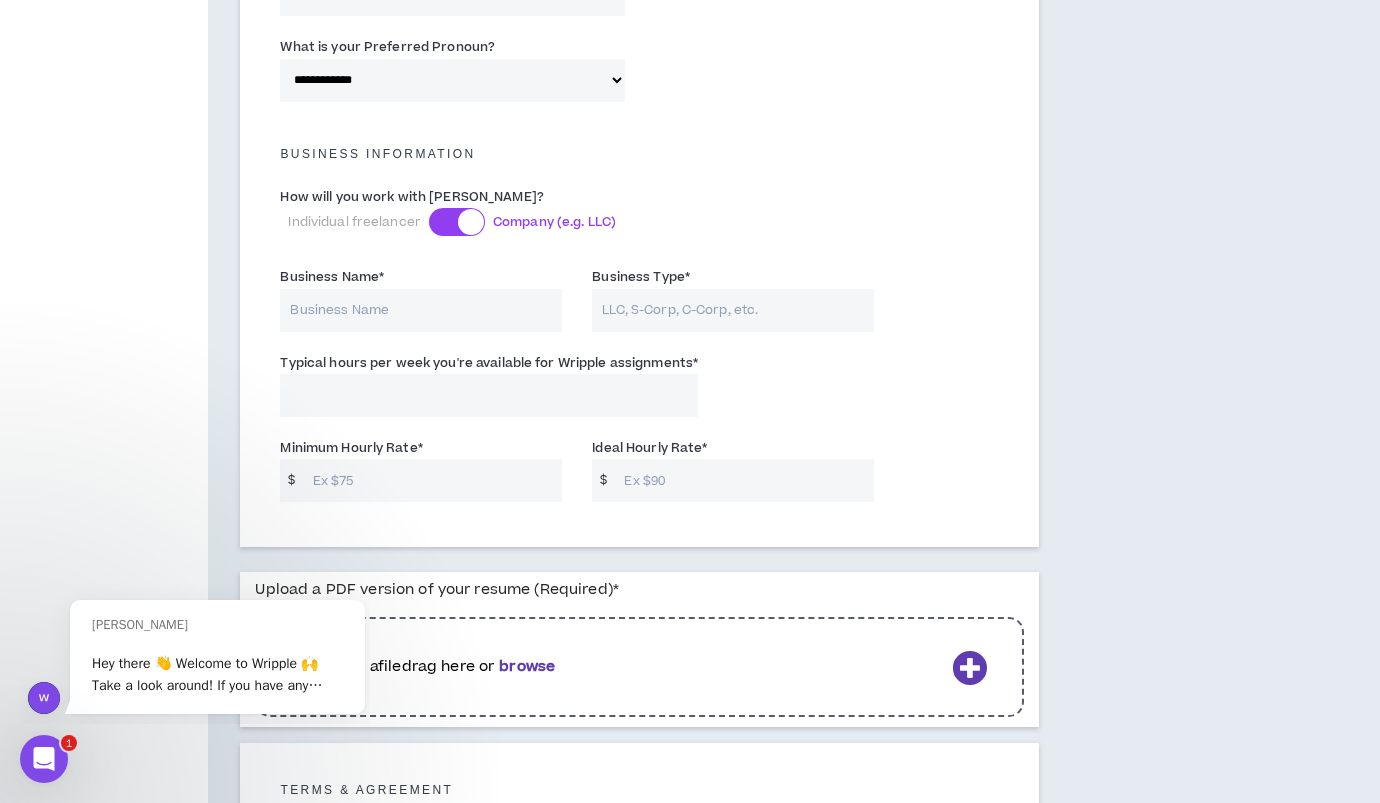 click at bounding box center [457, 222] 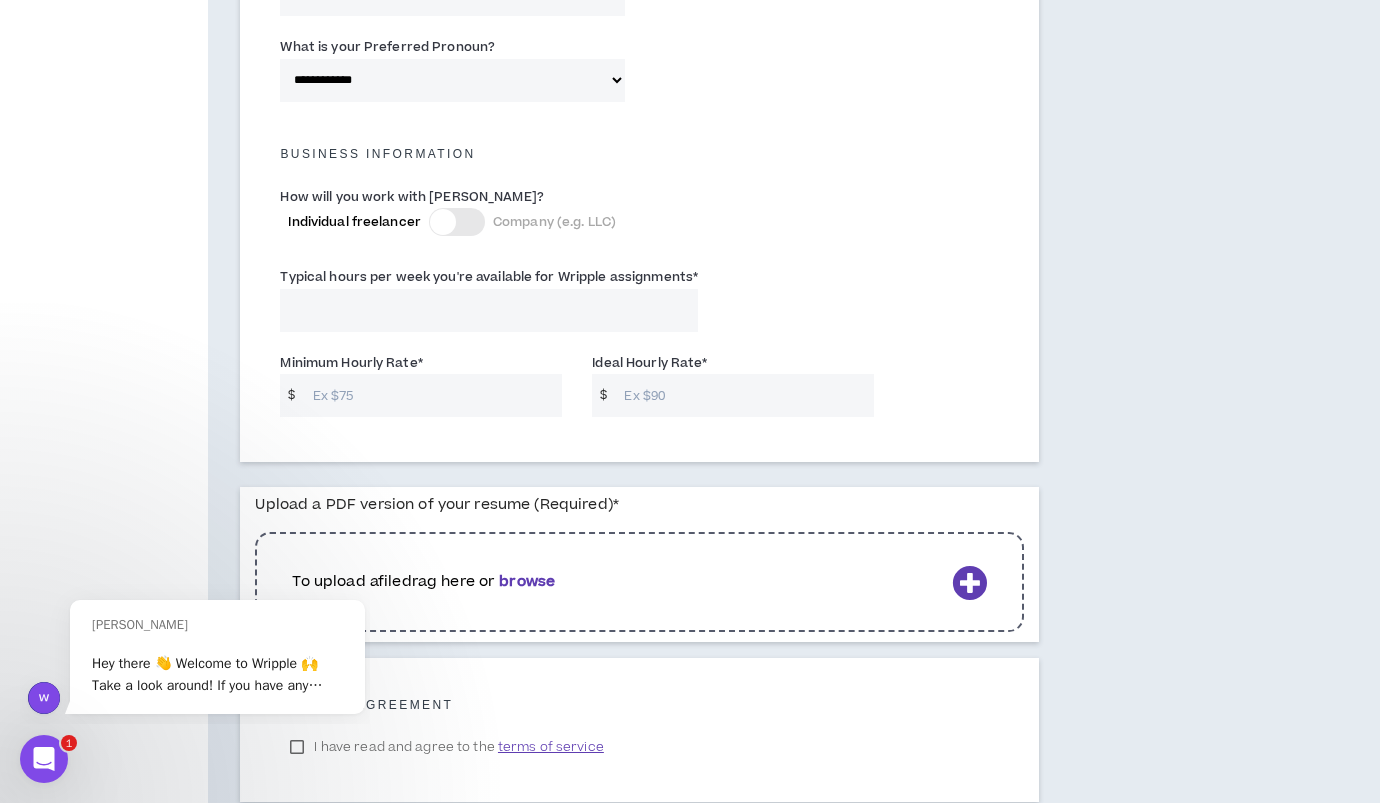 click on "Typical hours per week you're available for Wripple assignments  *" at bounding box center (489, 310) 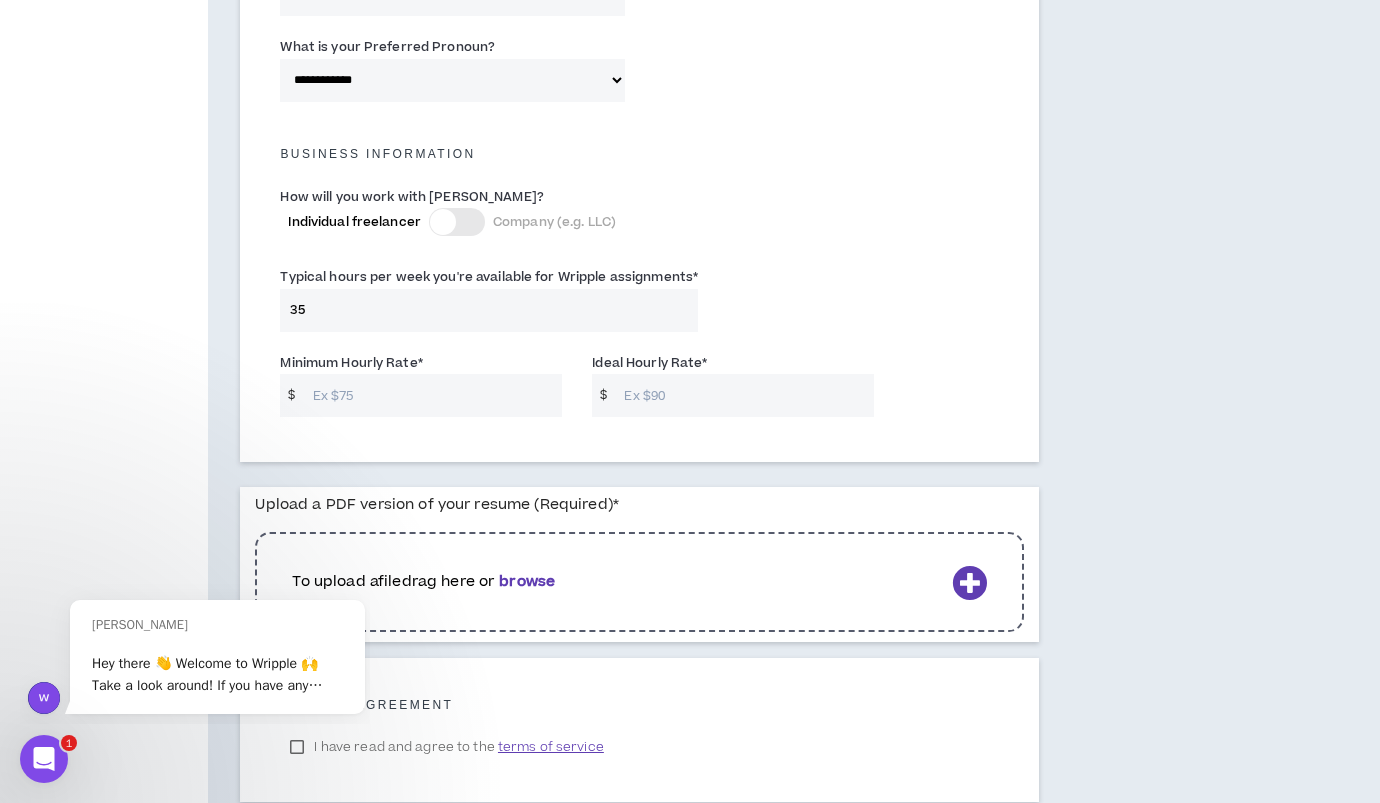 type on "35" 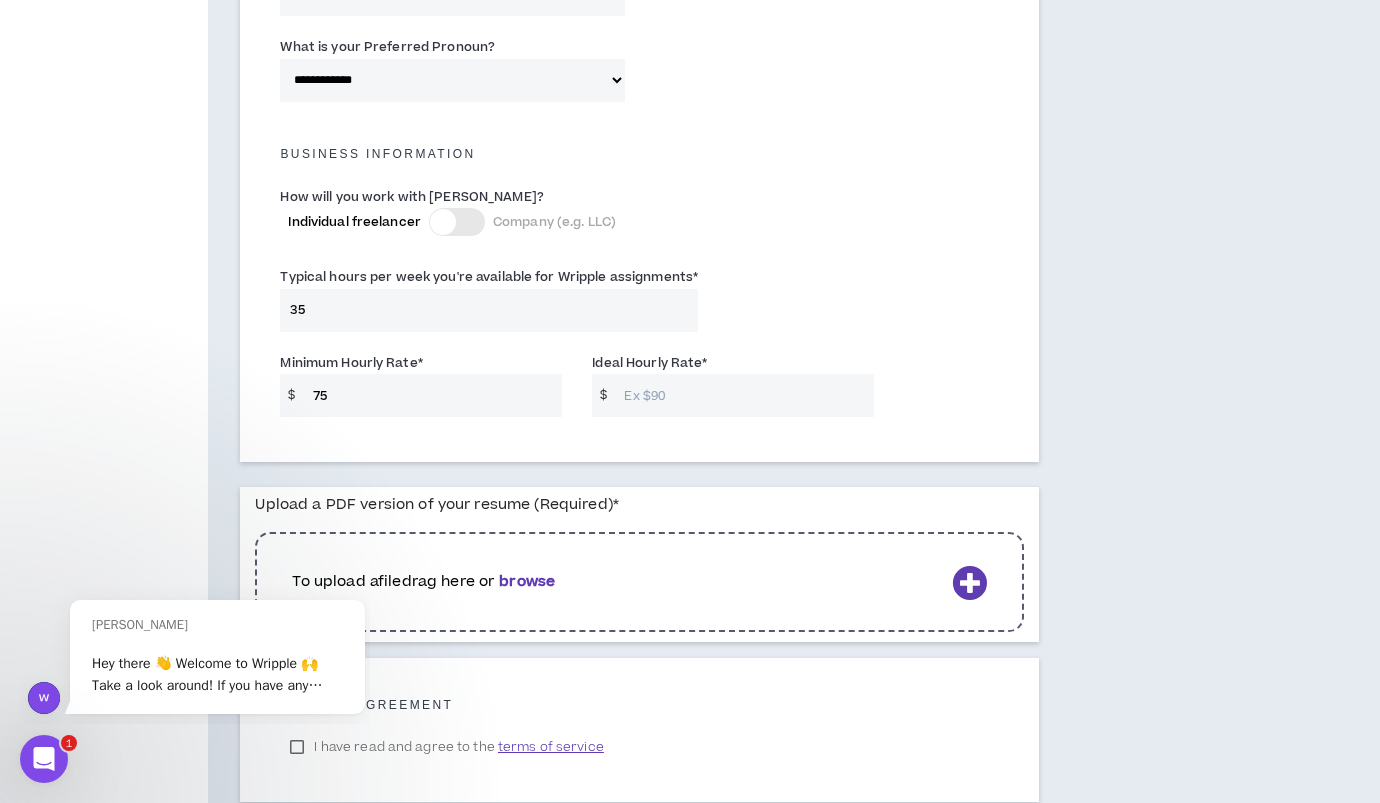type on "75" 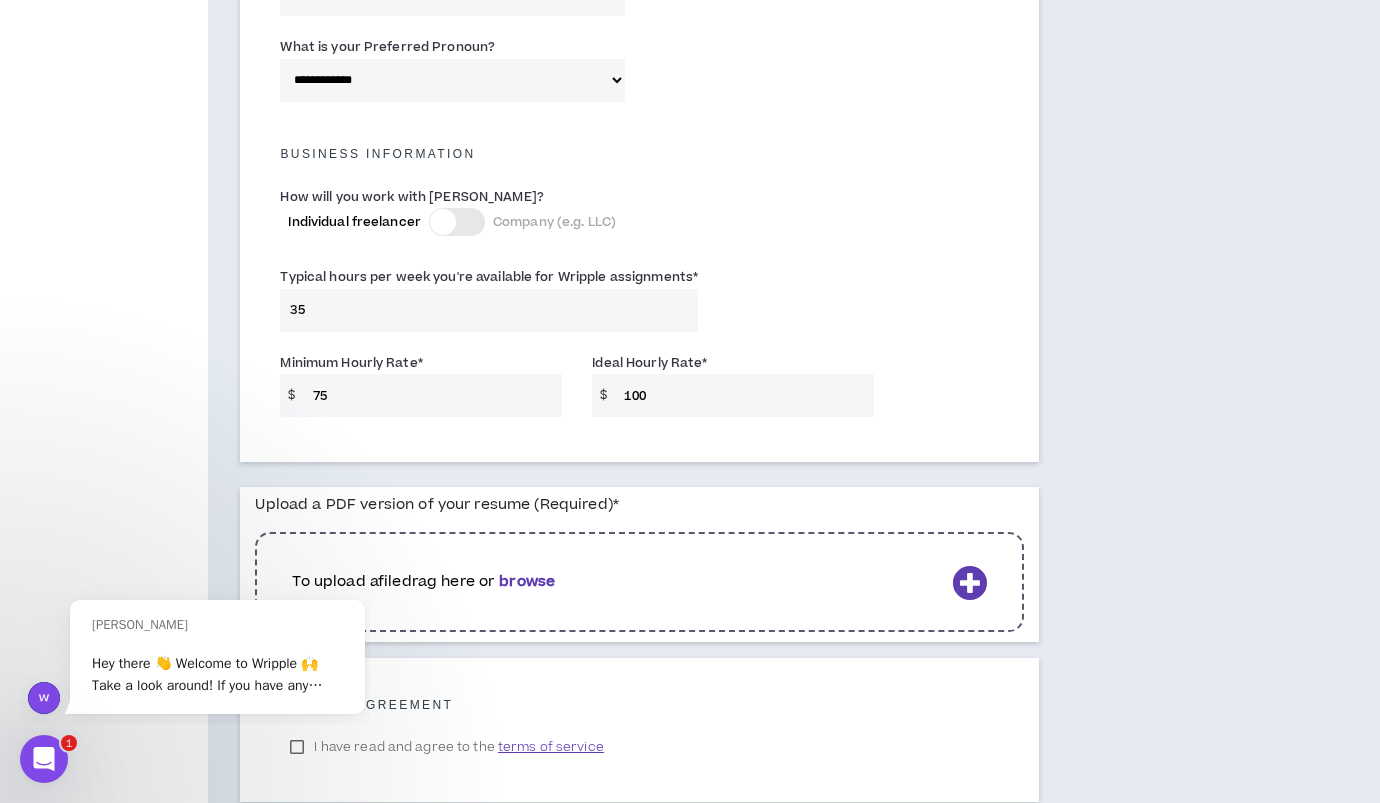 type on "100" 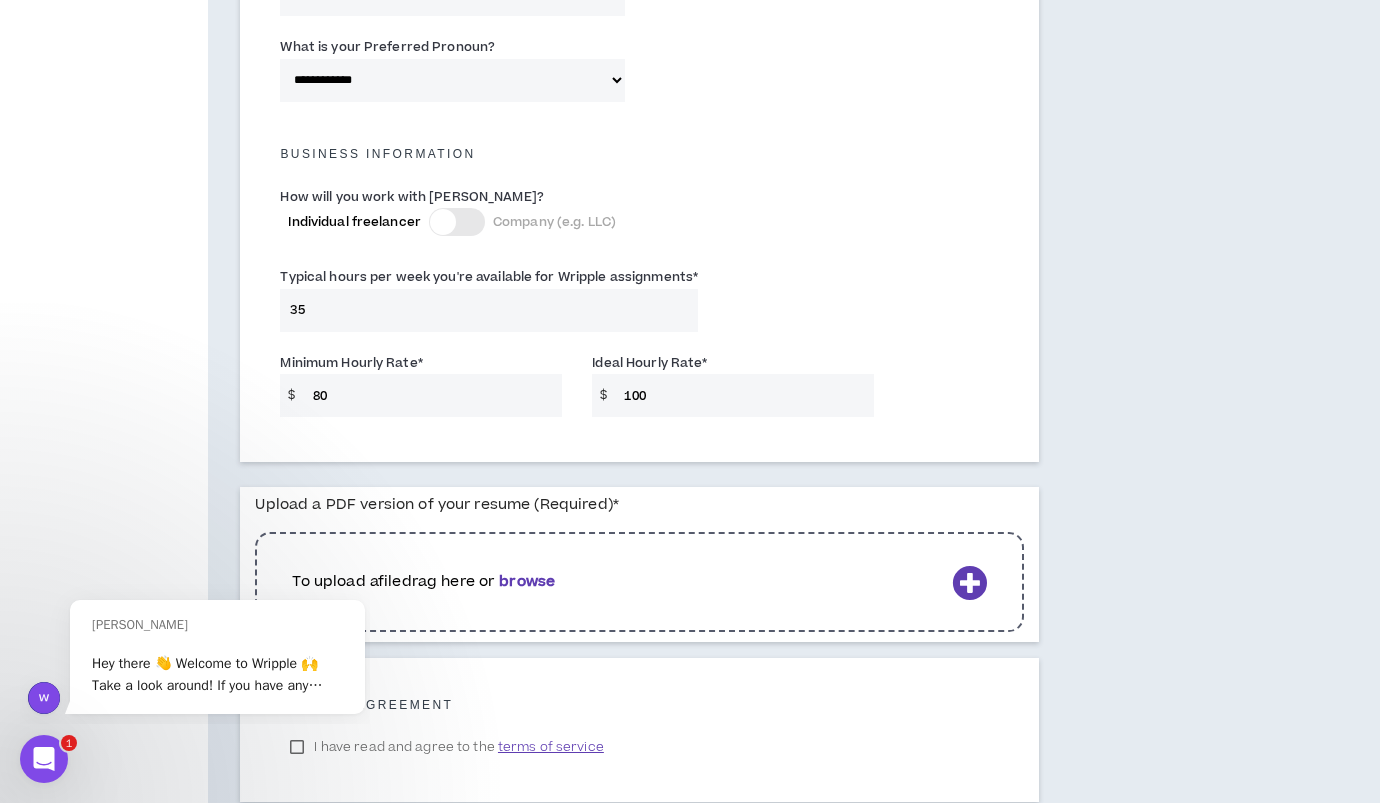 type on "80" 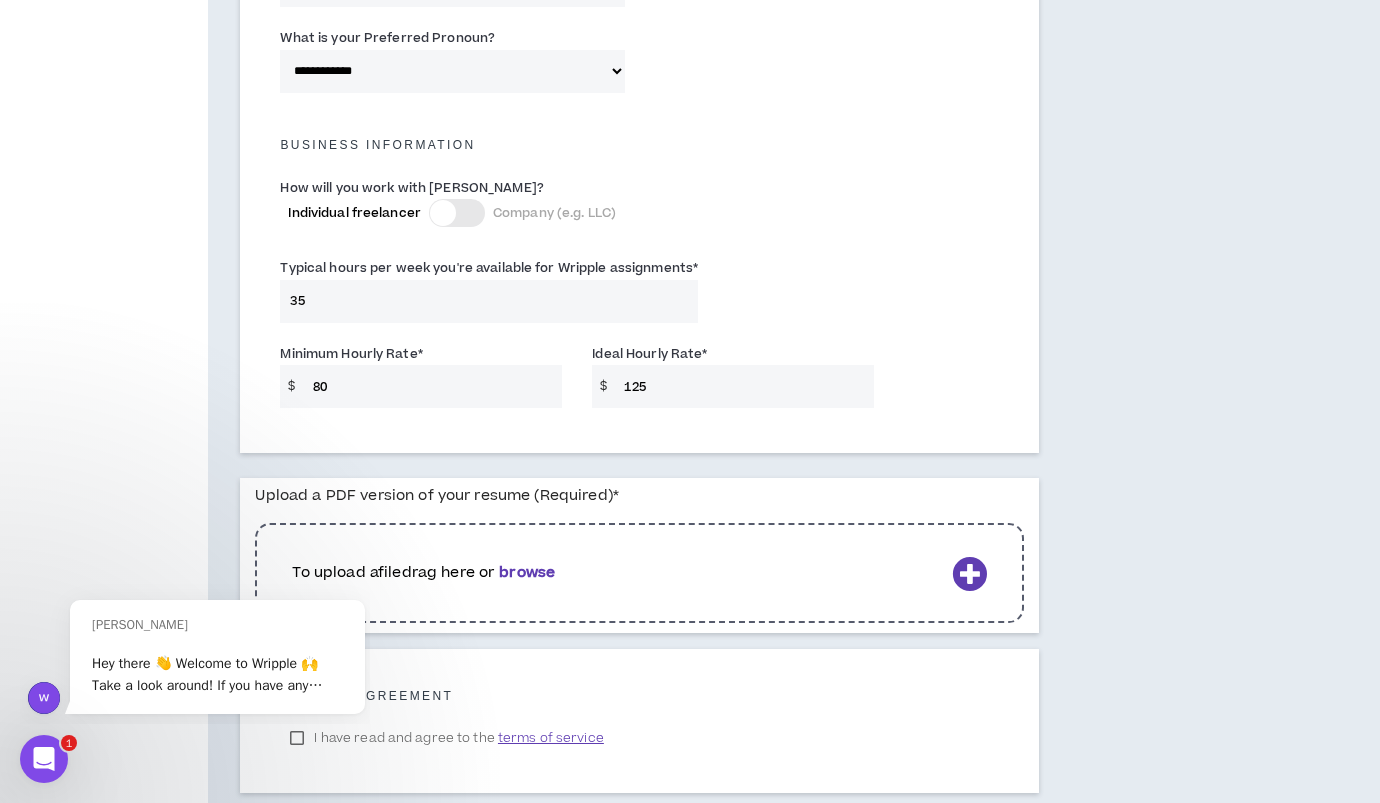 scroll, scrollTop: 1326, scrollLeft: 0, axis: vertical 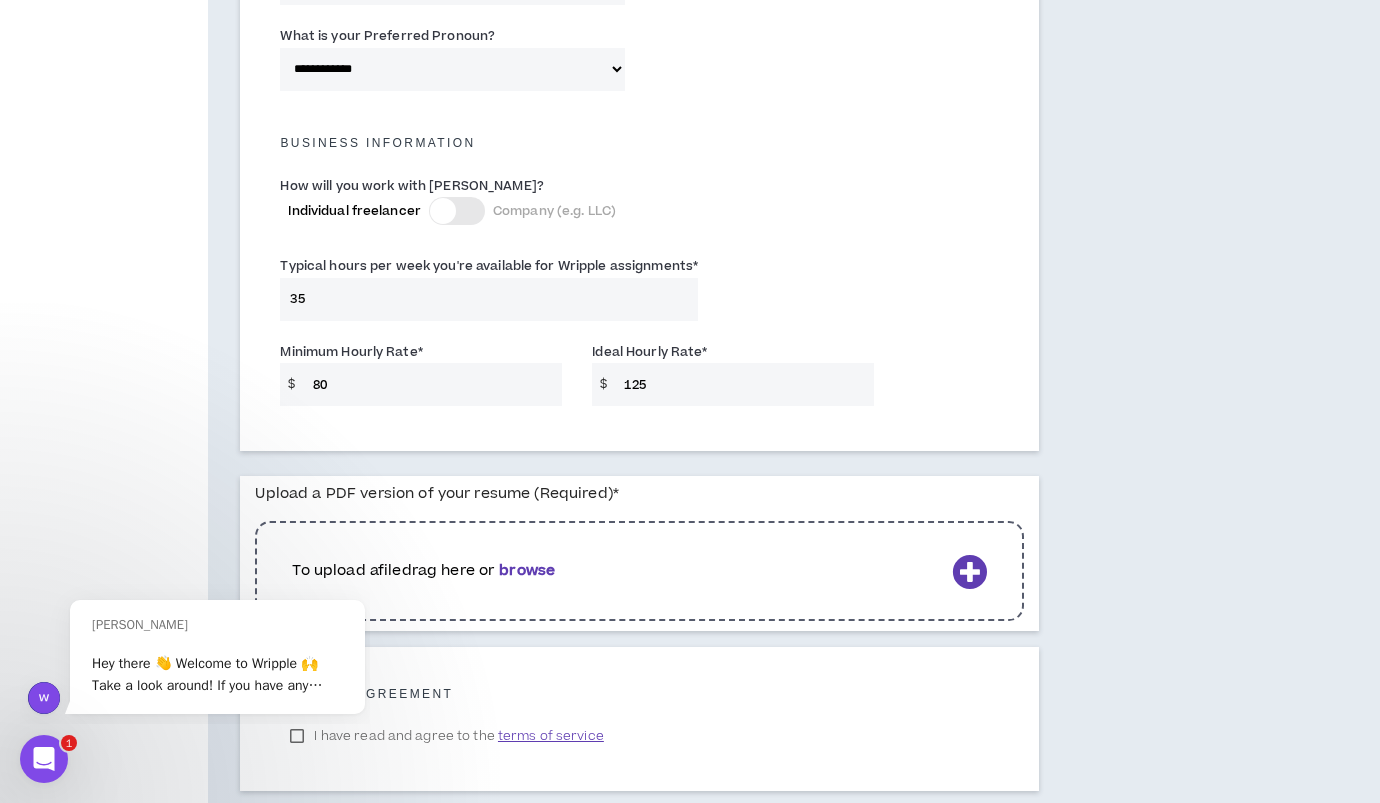 type on "125" 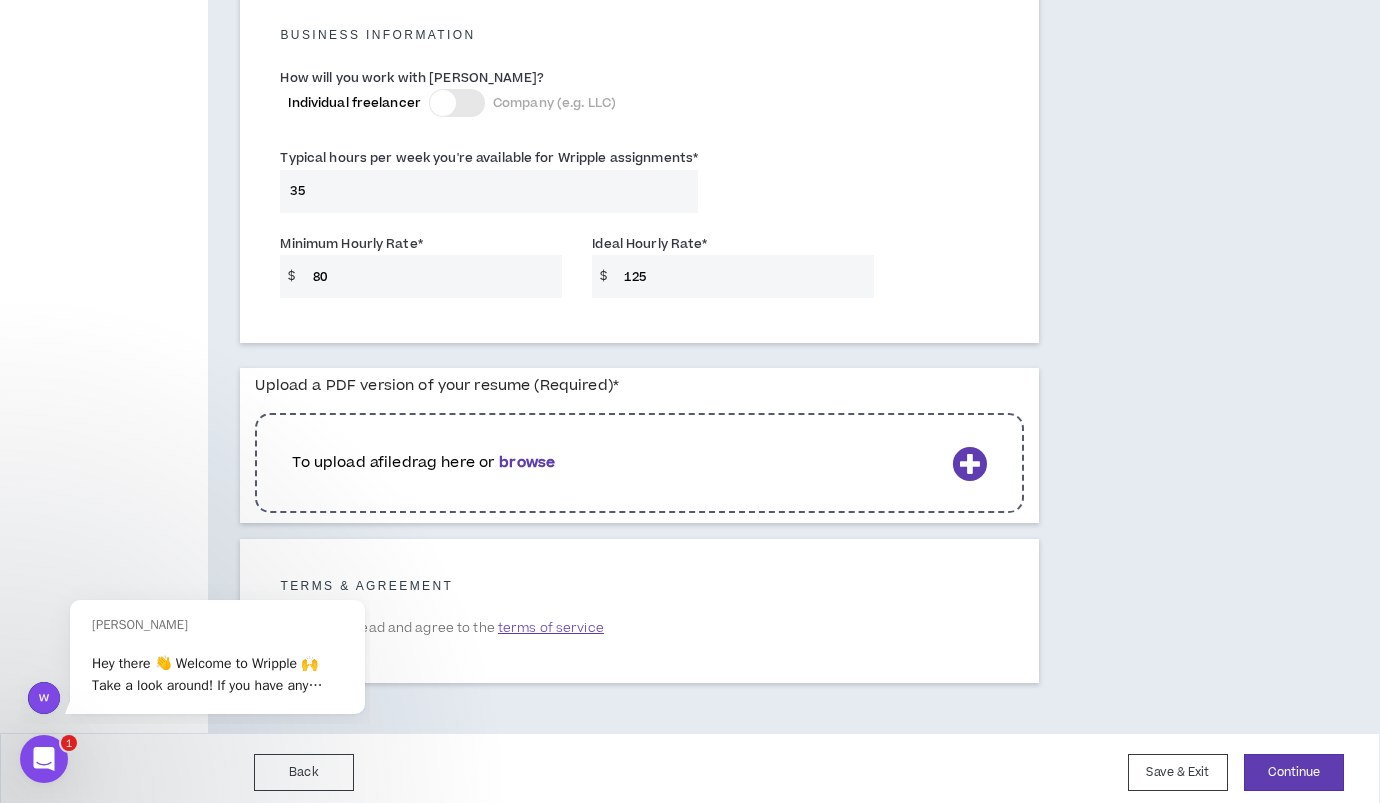 scroll, scrollTop: 1443, scrollLeft: 0, axis: vertical 